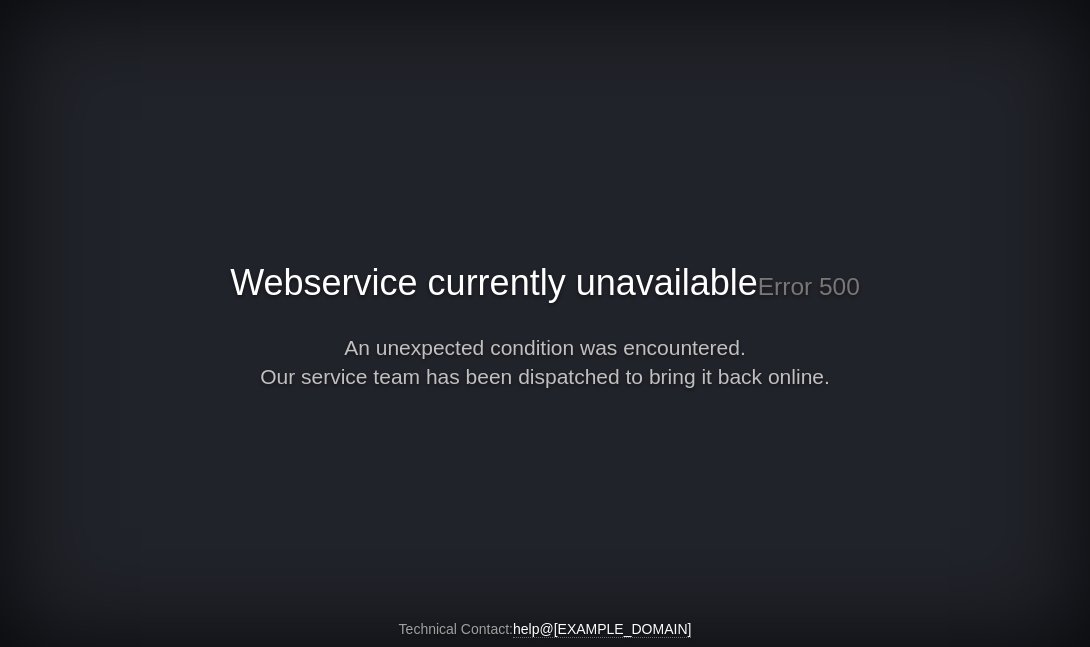 scroll, scrollTop: 0, scrollLeft: 0, axis: both 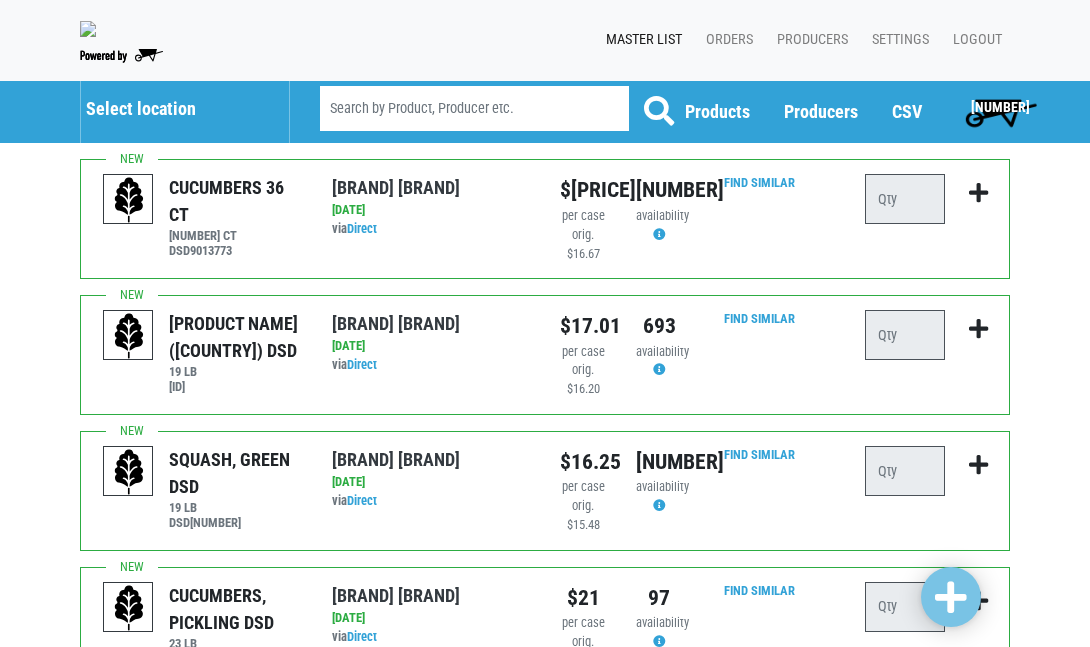 click on "Select location" at bounding box center (177, 109) 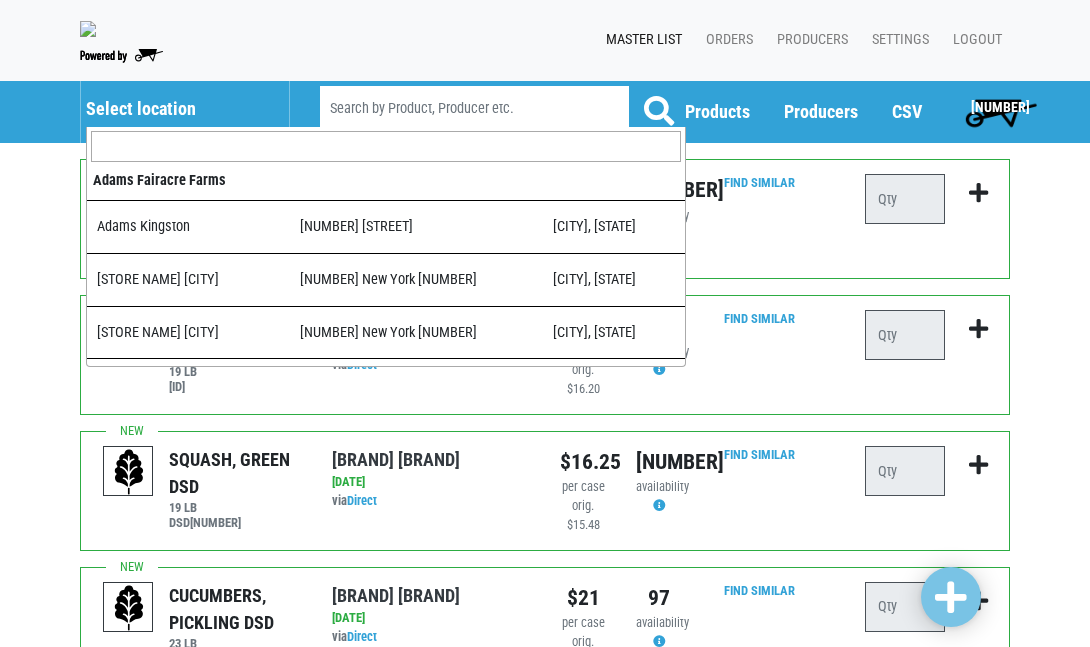 click at bounding box center (386, 147) 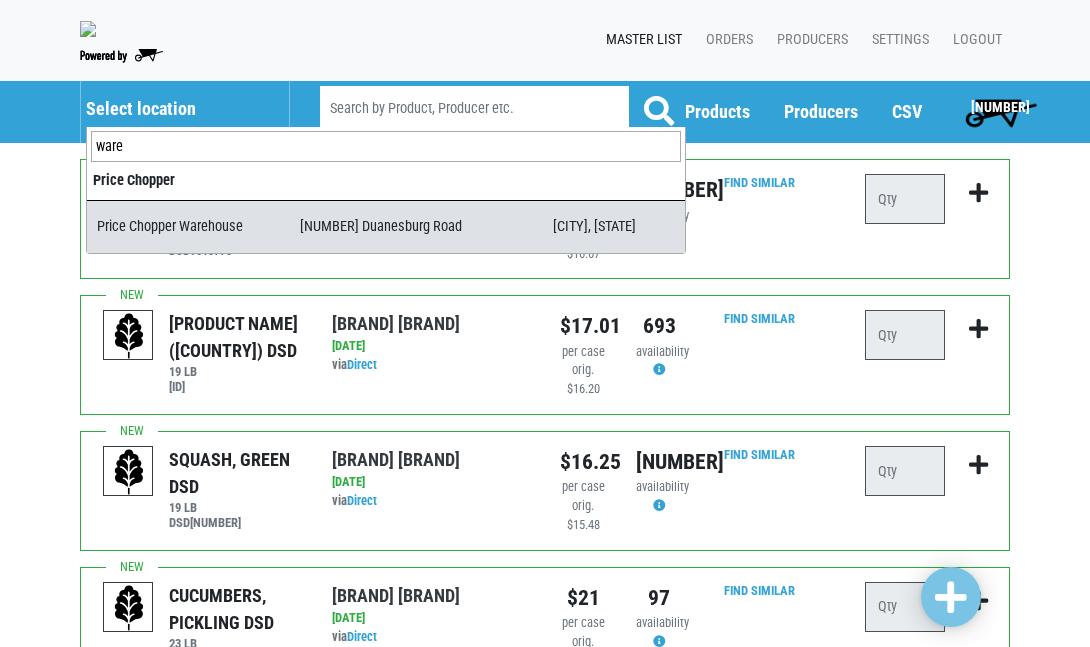 type on "ware" 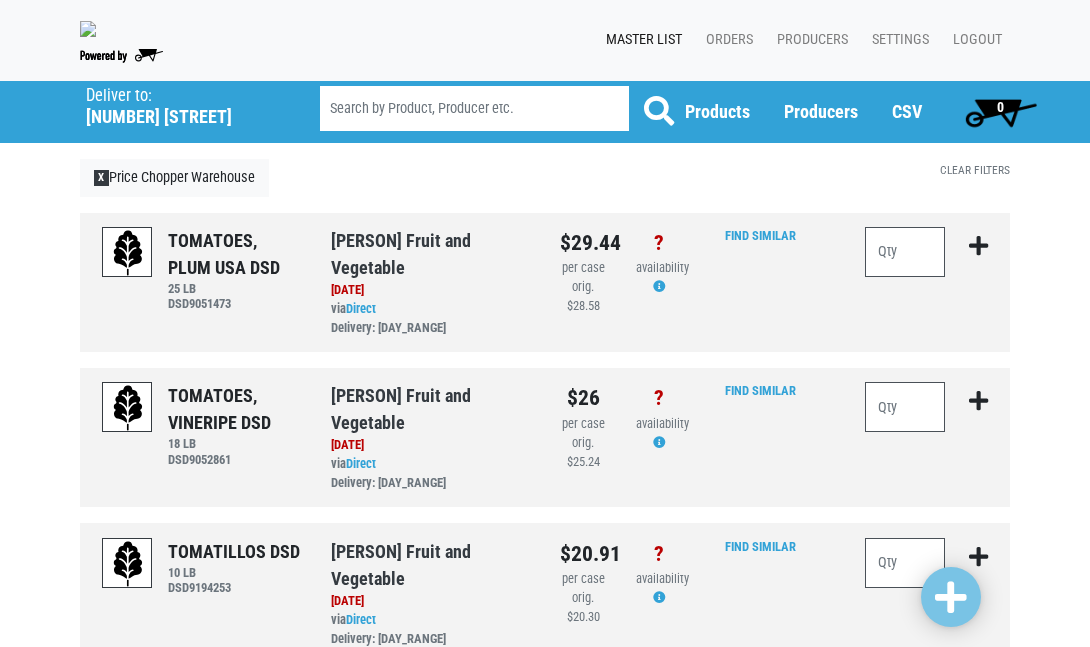 scroll, scrollTop: 0, scrollLeft: 0, axis: both 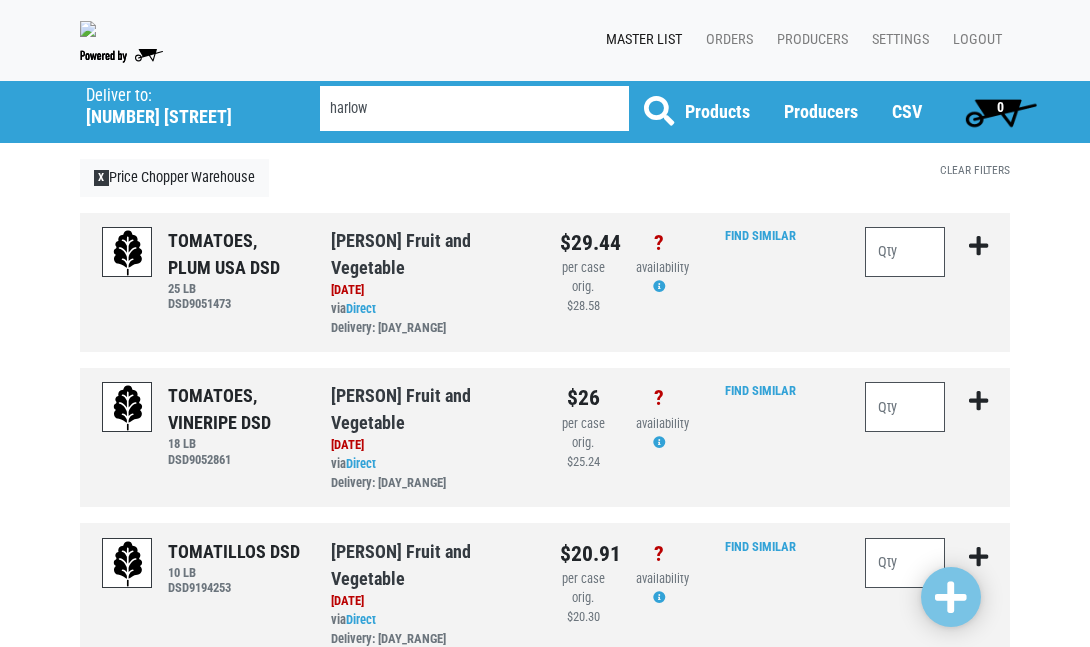 type on "harlow" 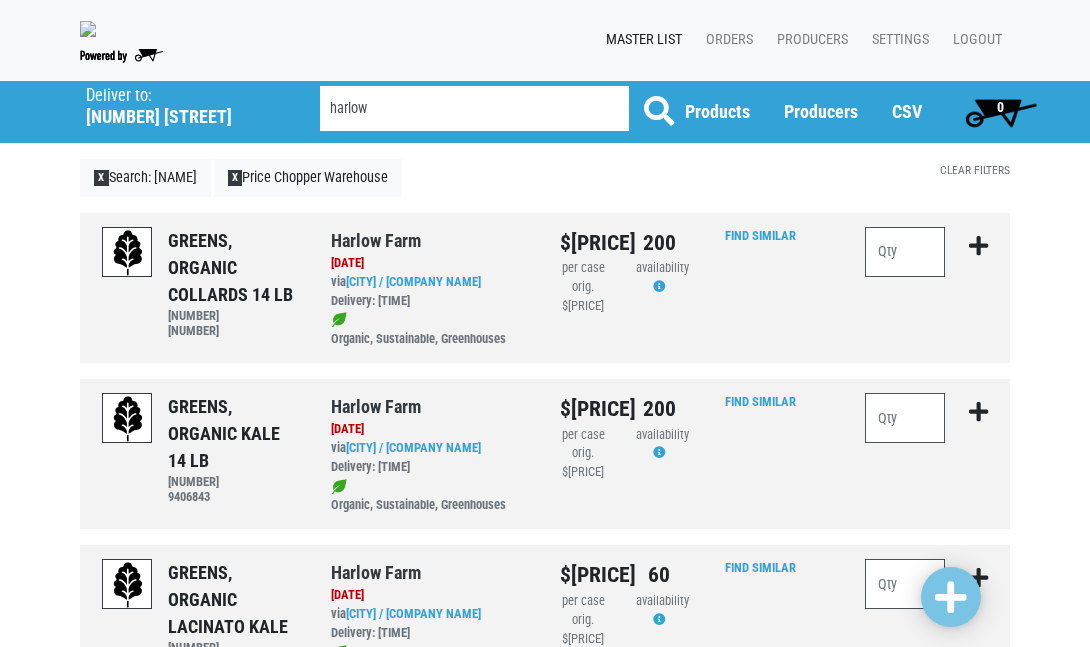 scroll, scrollTop: 0, scrollLeft: 0, axis: both 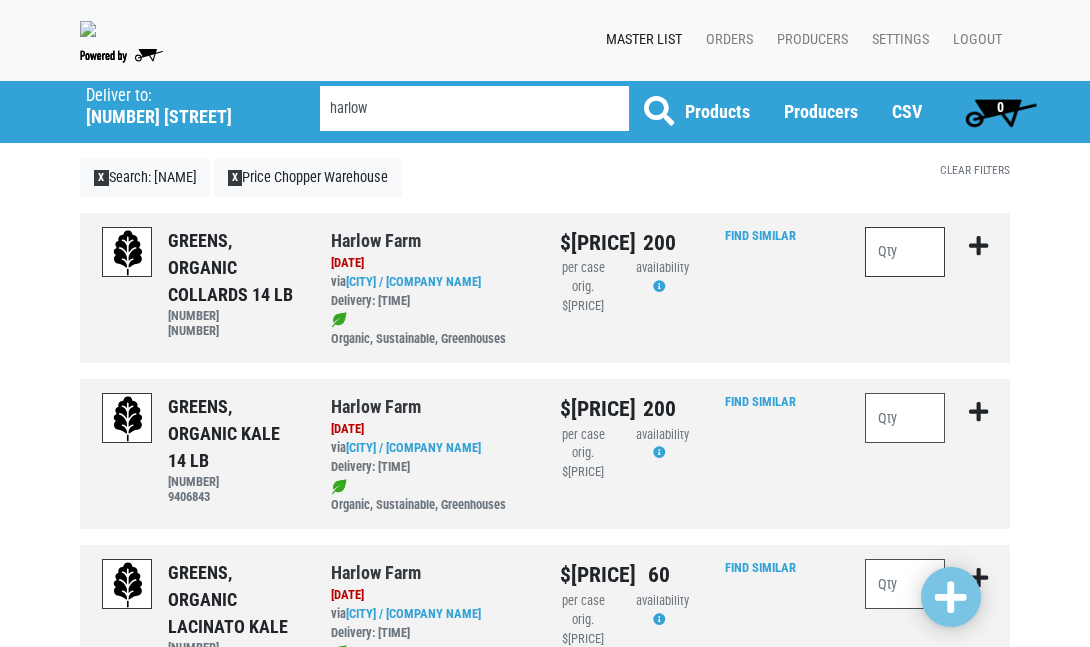 click at bounding box center (905, 252) 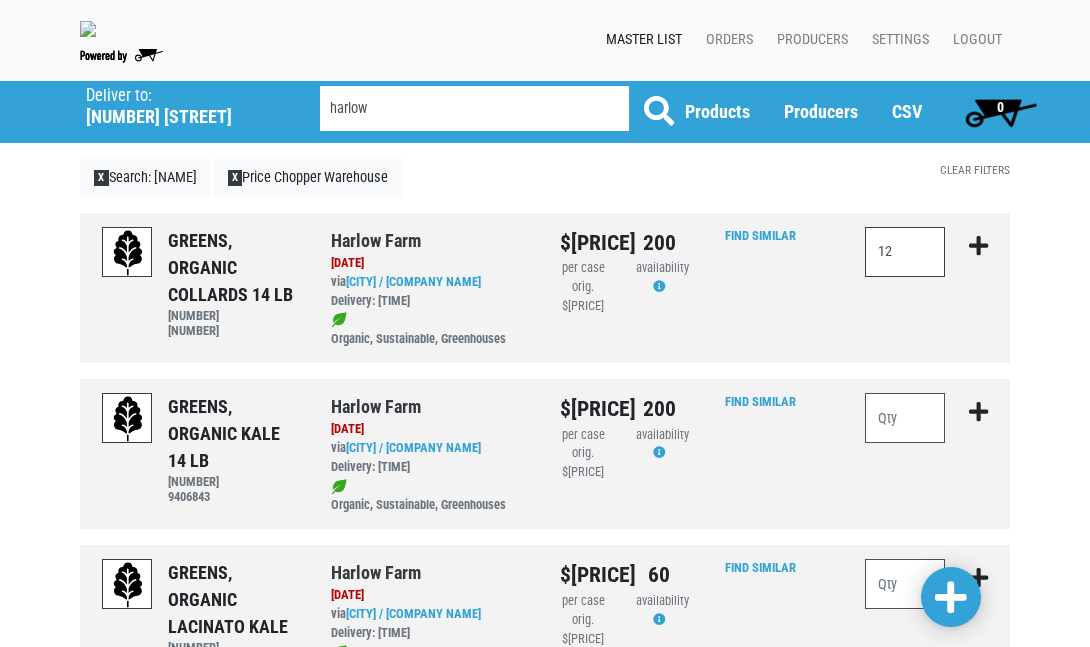type on "12" 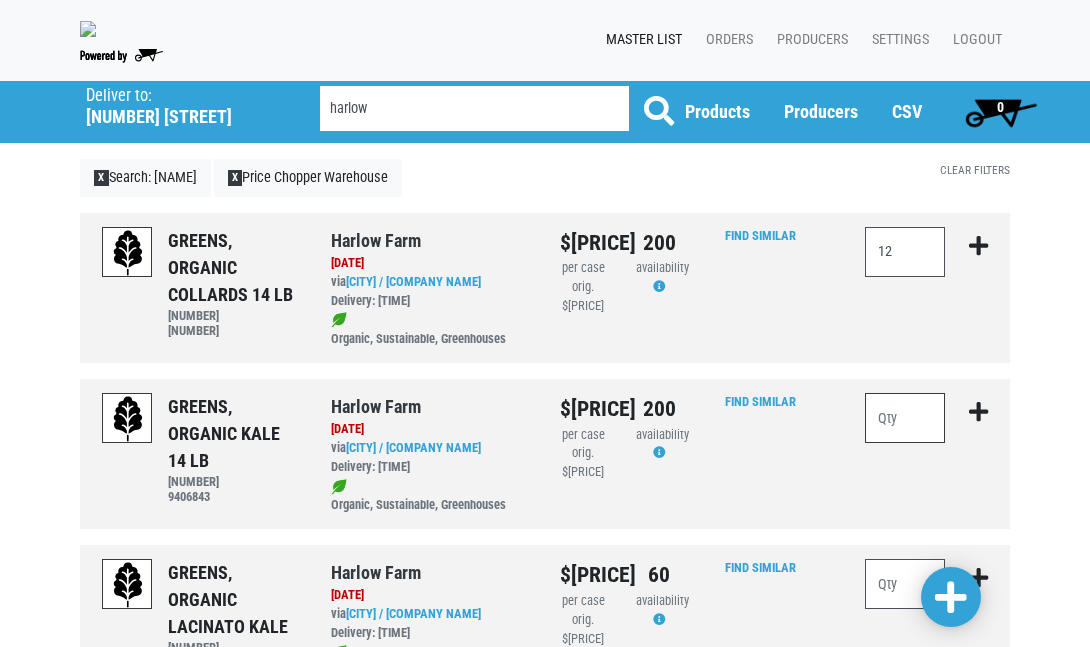 click at bounding box center (905, 418) 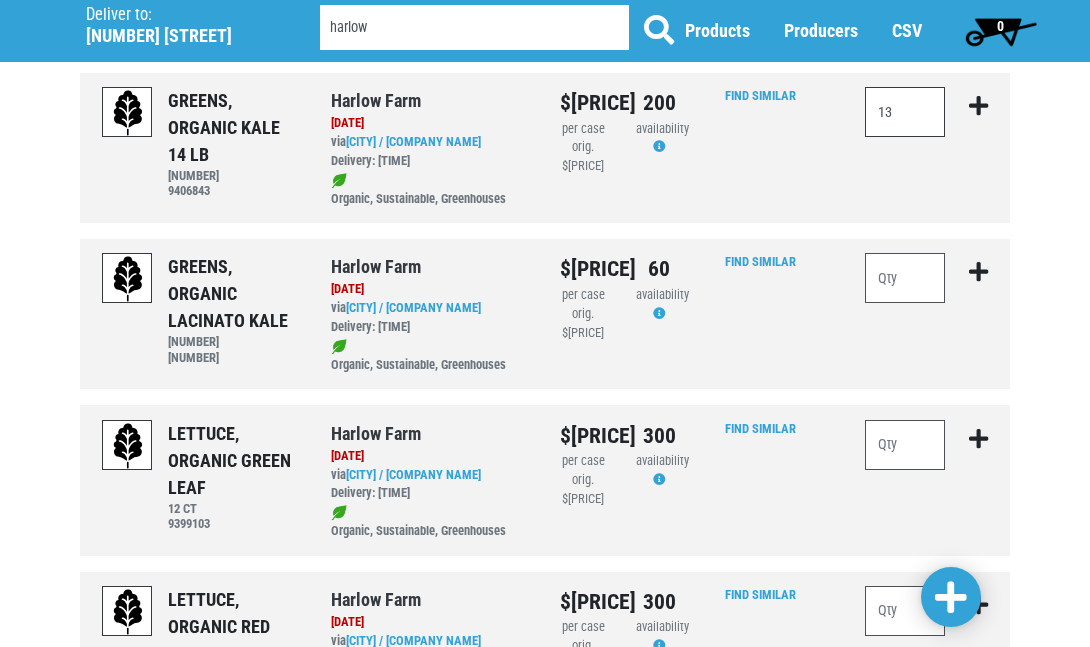 scroll, scrollTop: 318, scrollLeft: 0, axis: vertical 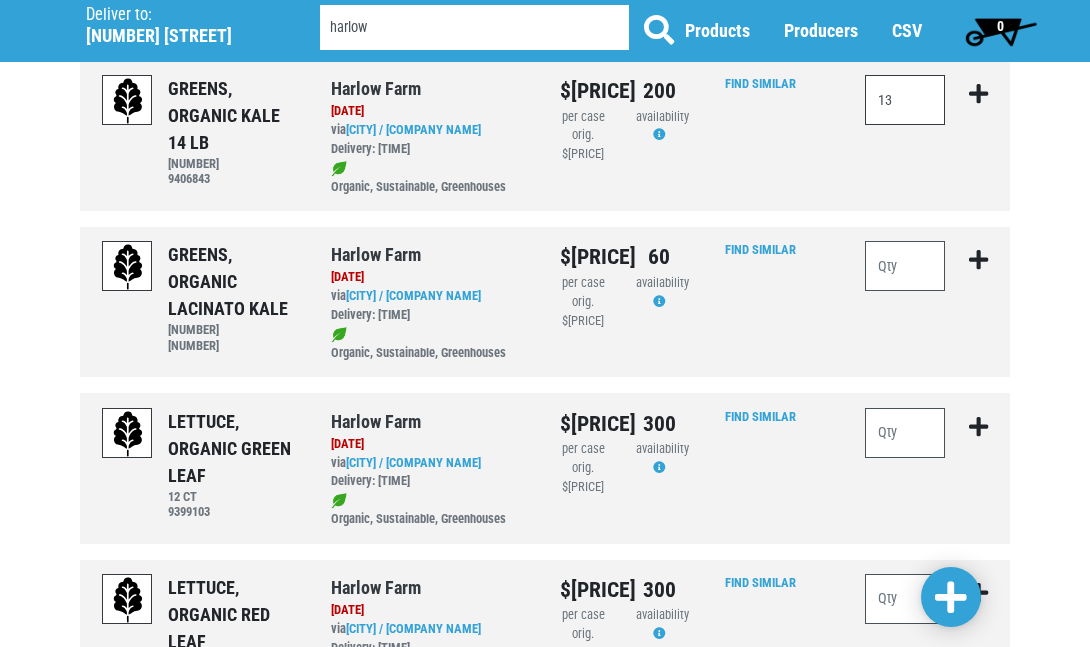 type on "13" 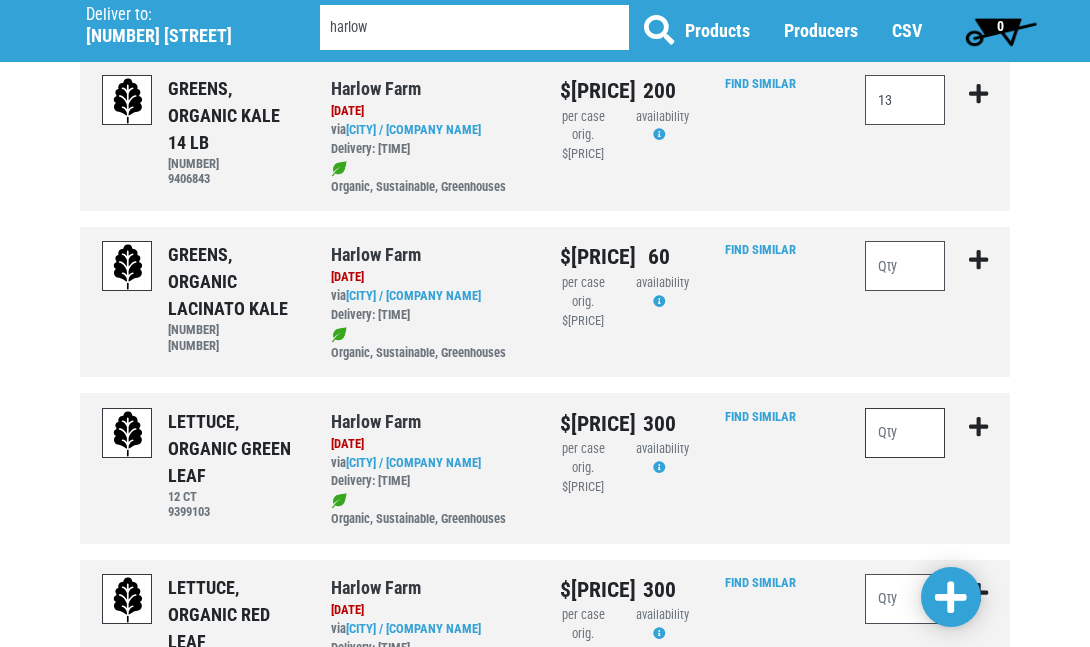 click at bounding box center [905, 433] 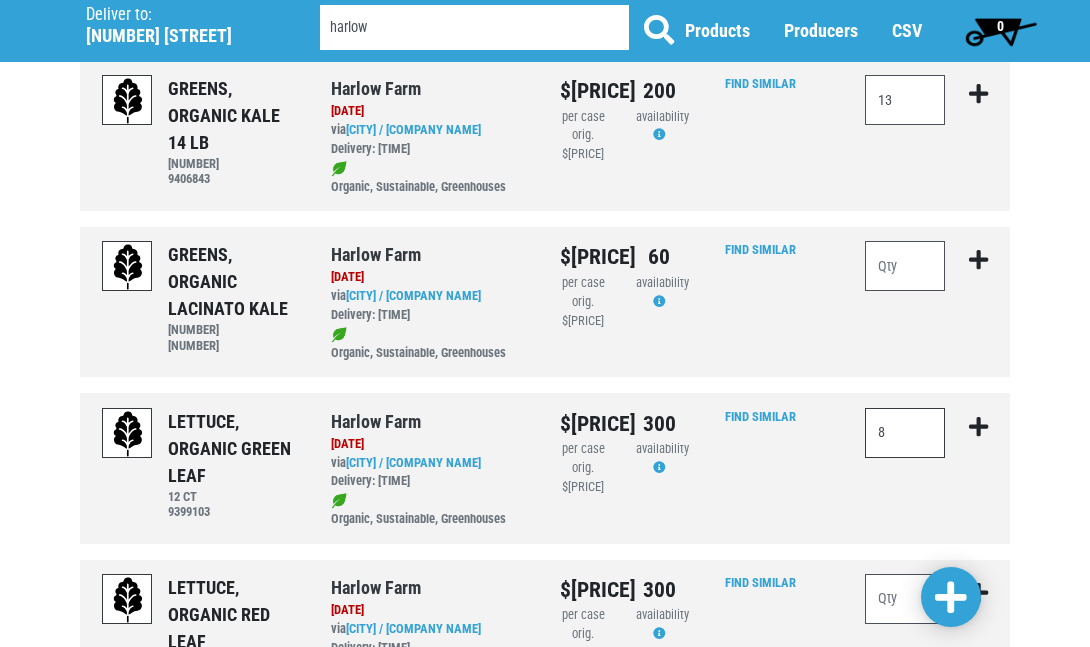 type on "8" 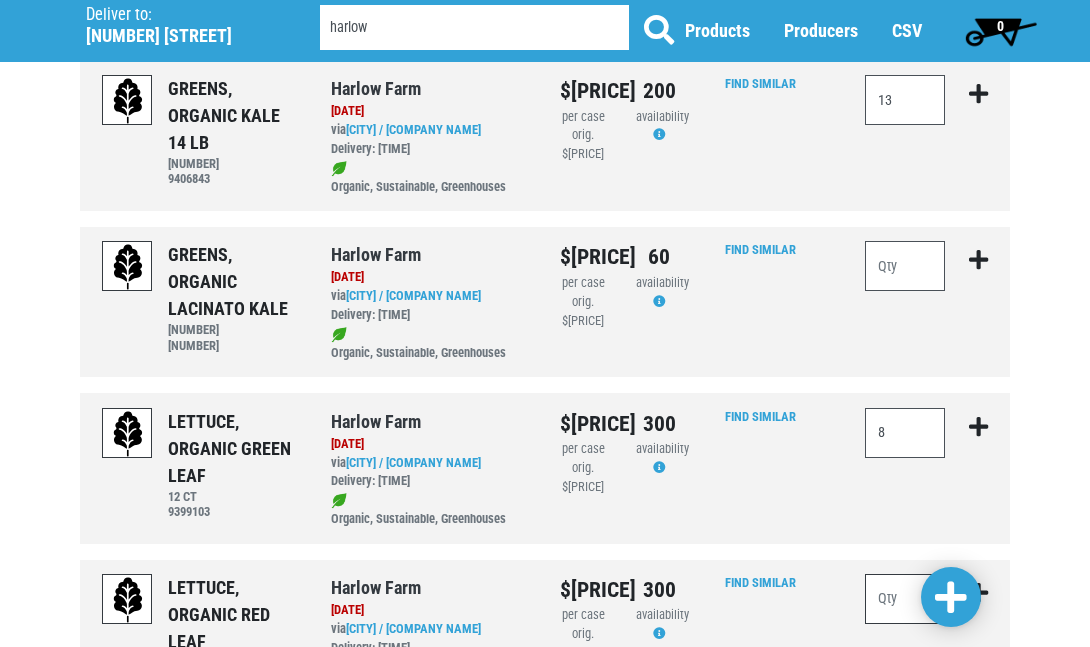 click at bounding box center (905, 599) 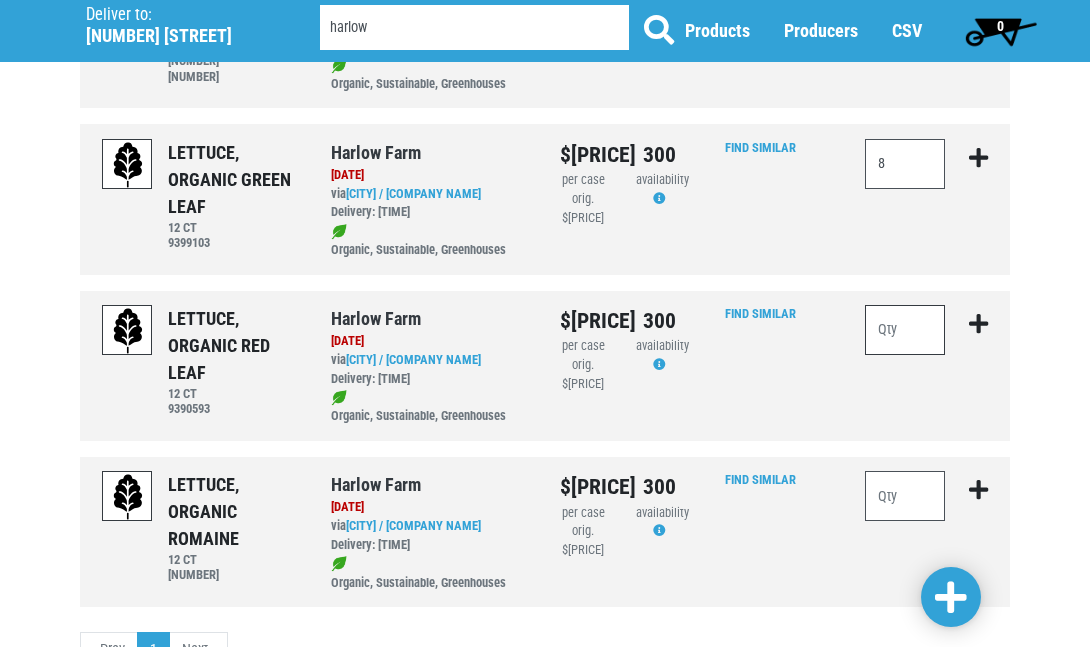 scroll, scrollTop: 588, scrollLeft: 0, axis: vertical 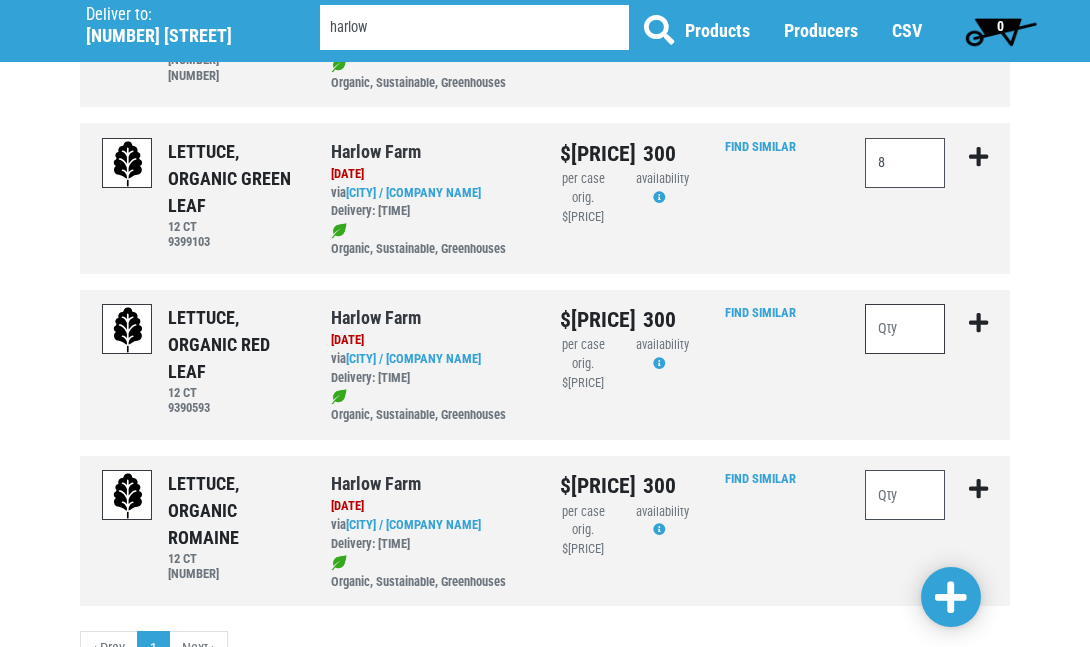 type on "[NUMBER]" 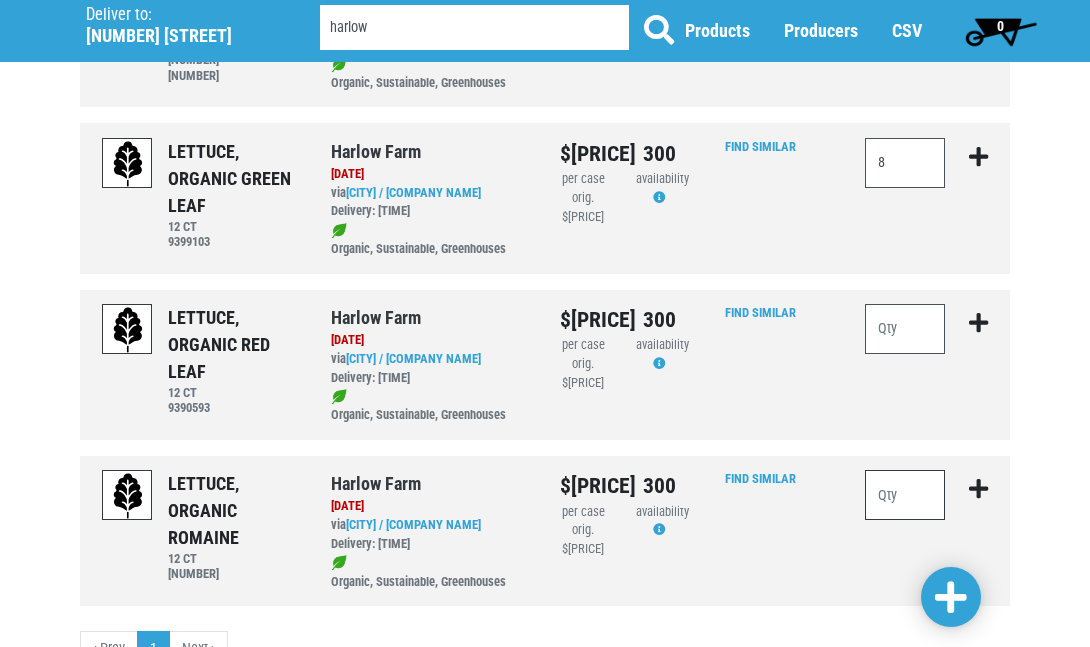 click at bounding box center [905, 495] 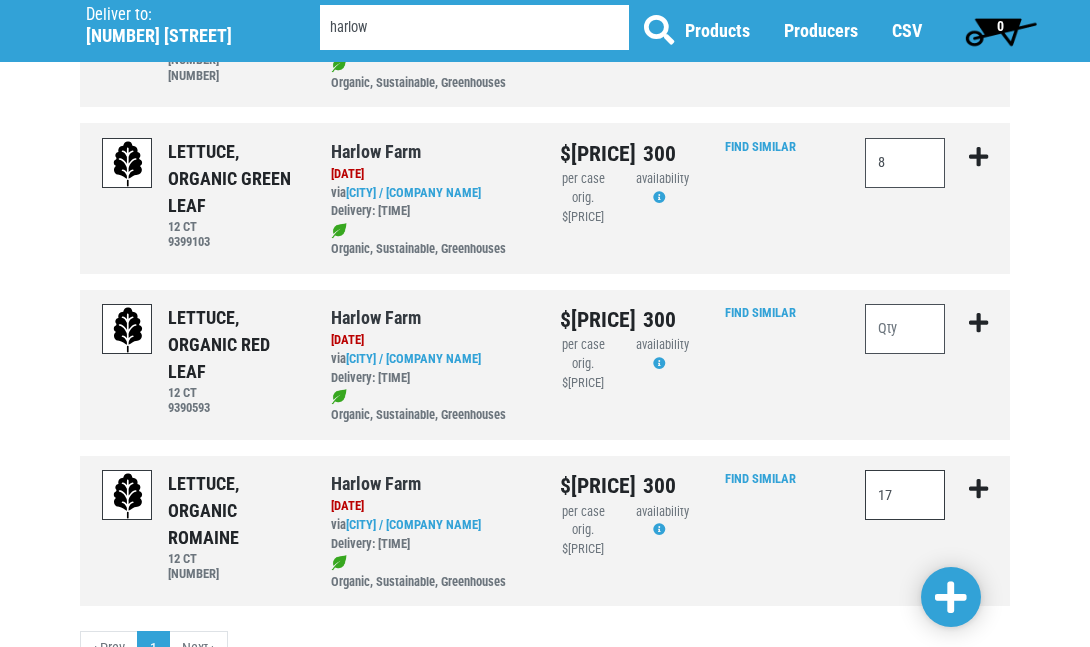 type on "17" 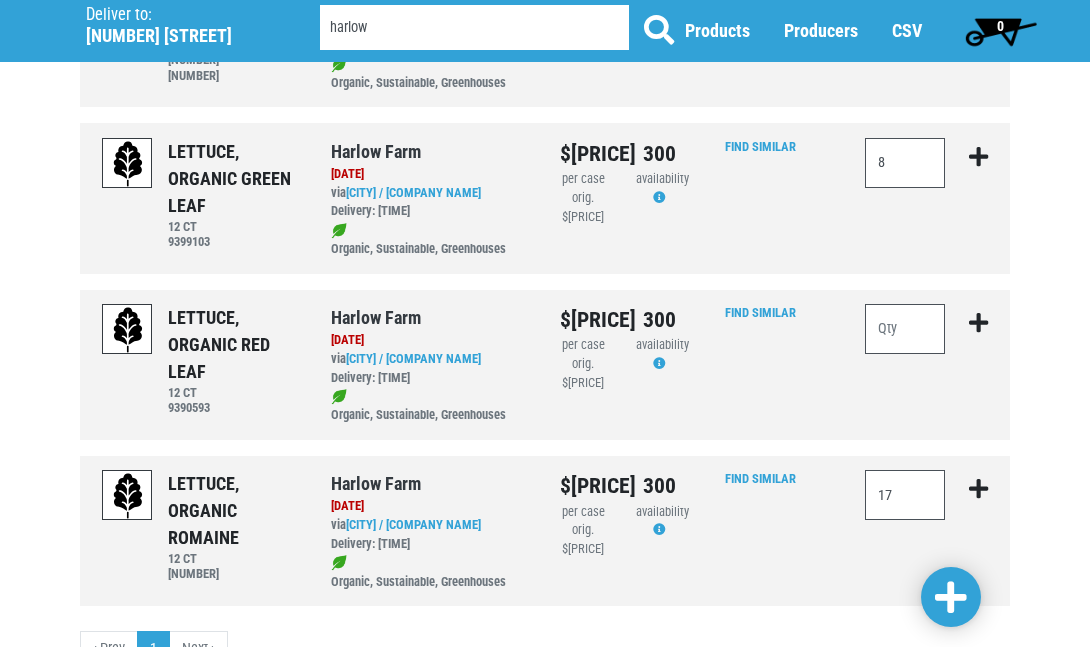 click at bounding box center [951, 598] 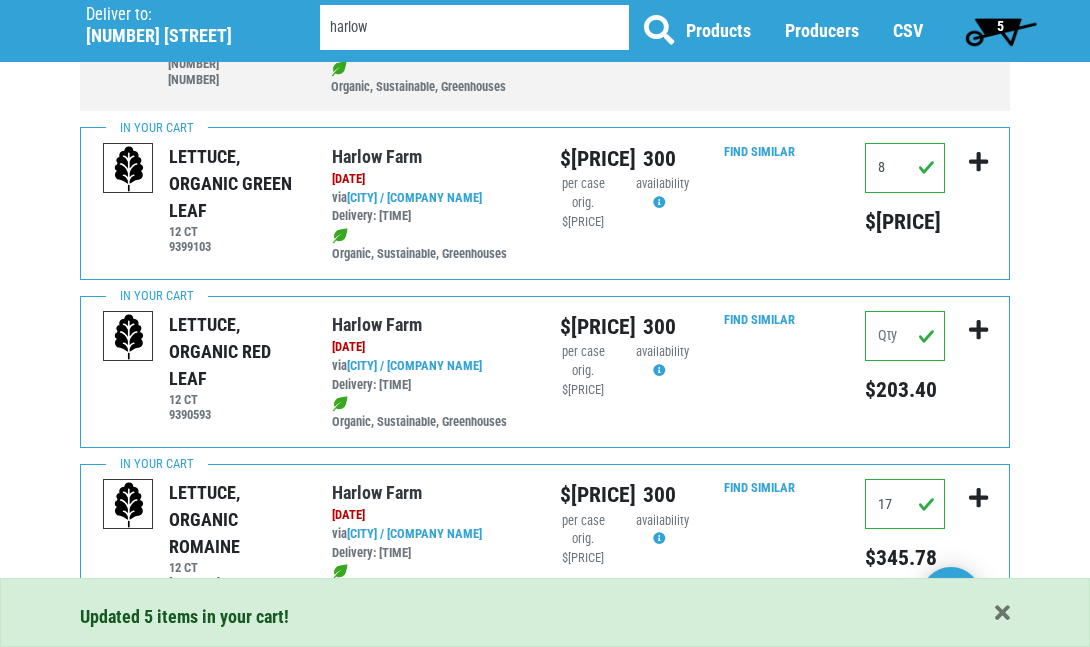 click on "5" at bounding box center [1000, 26] 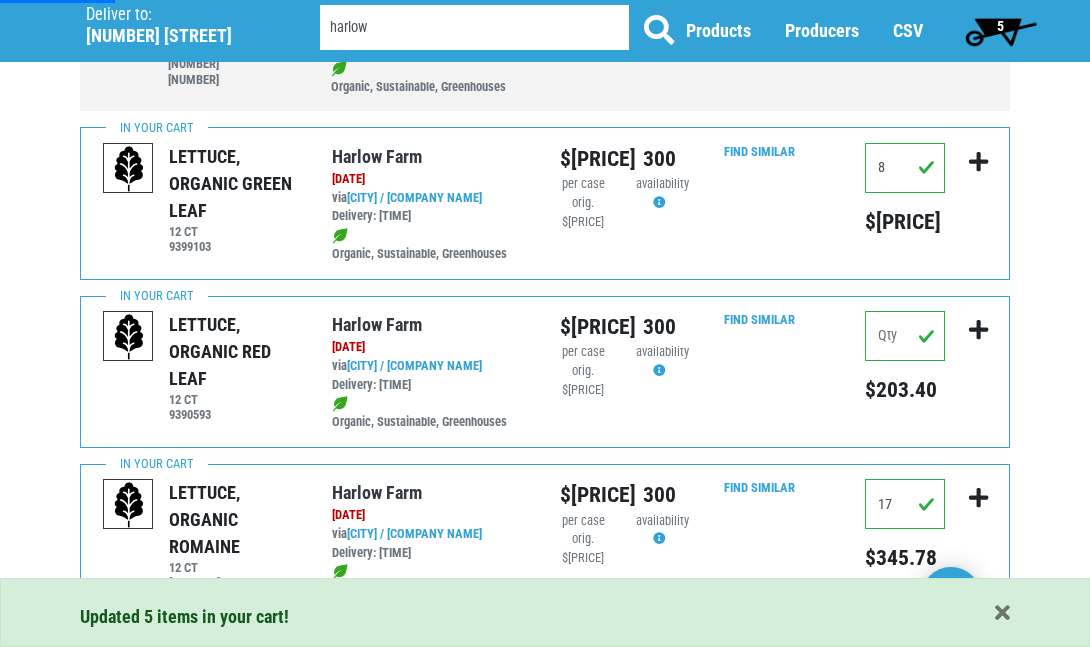scroll, scrollTop: 0, scrollLeft: 0, axis: both 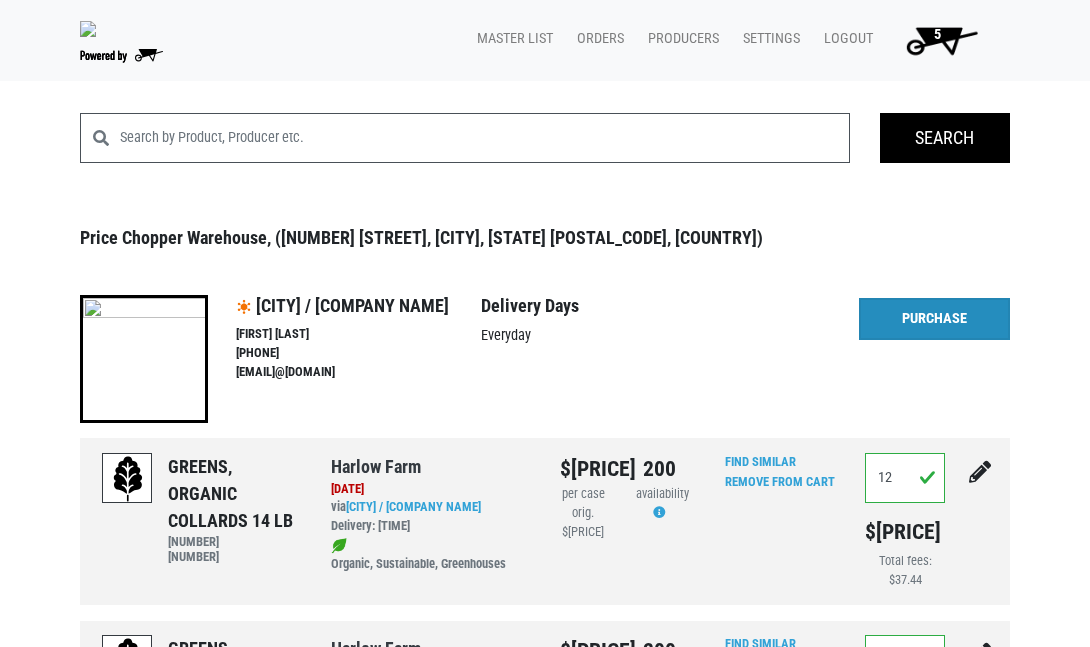 click on "Purchase" at bounding box center (934, 319) 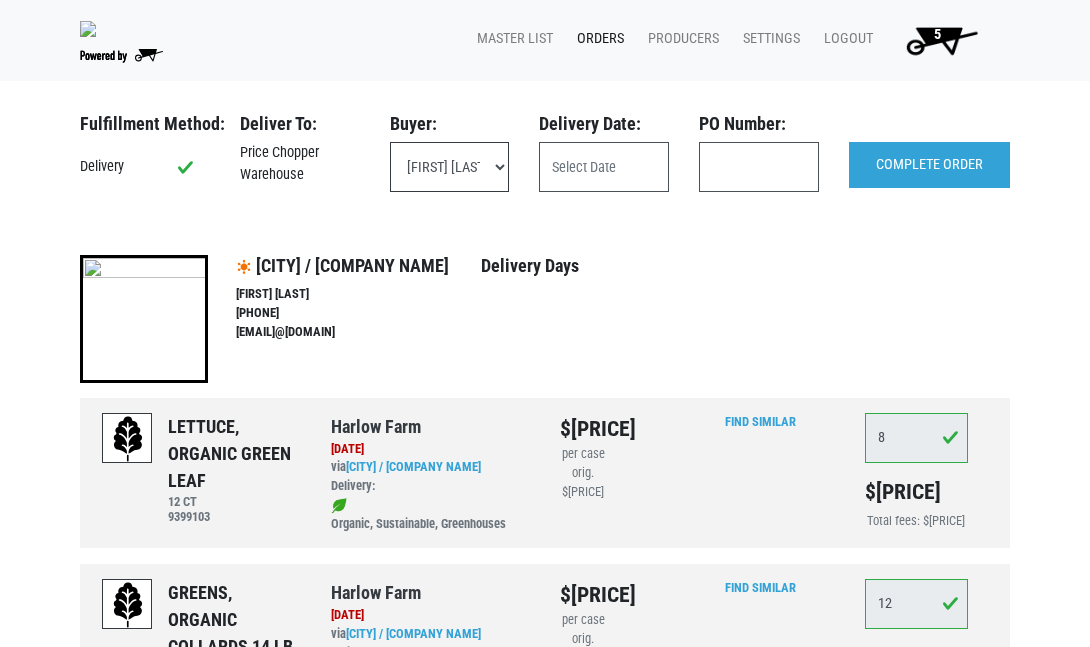 select on "eadb7b86-3440-4ccf-b1a2-9cf7cd704454" 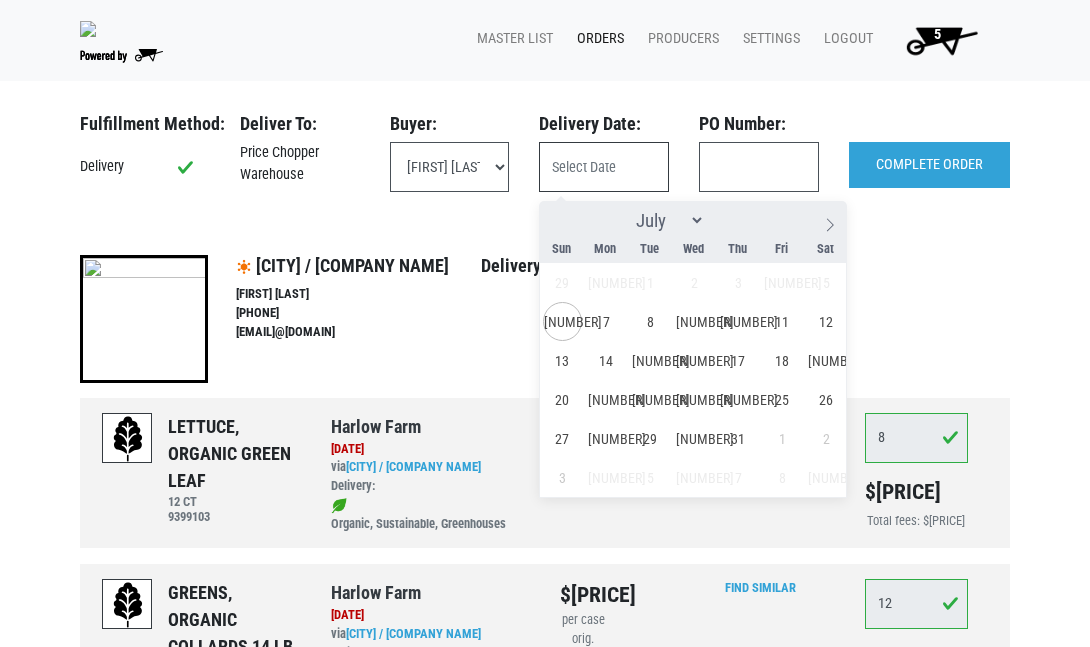 click at bounding box center [604, 167] 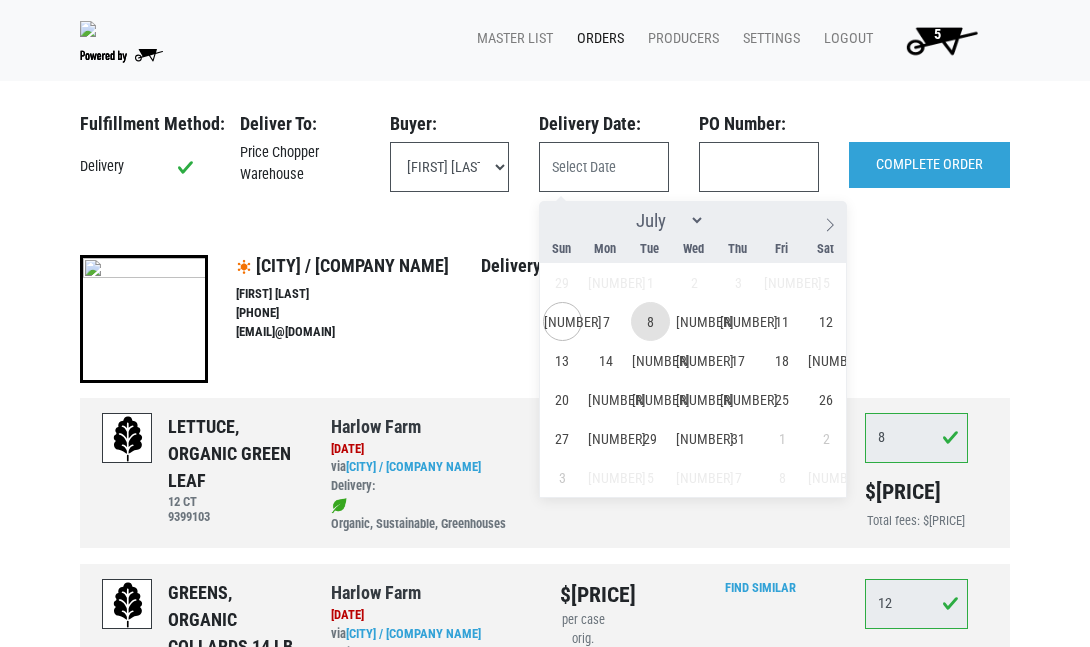 click on "8" at bounding box center [650, 321] 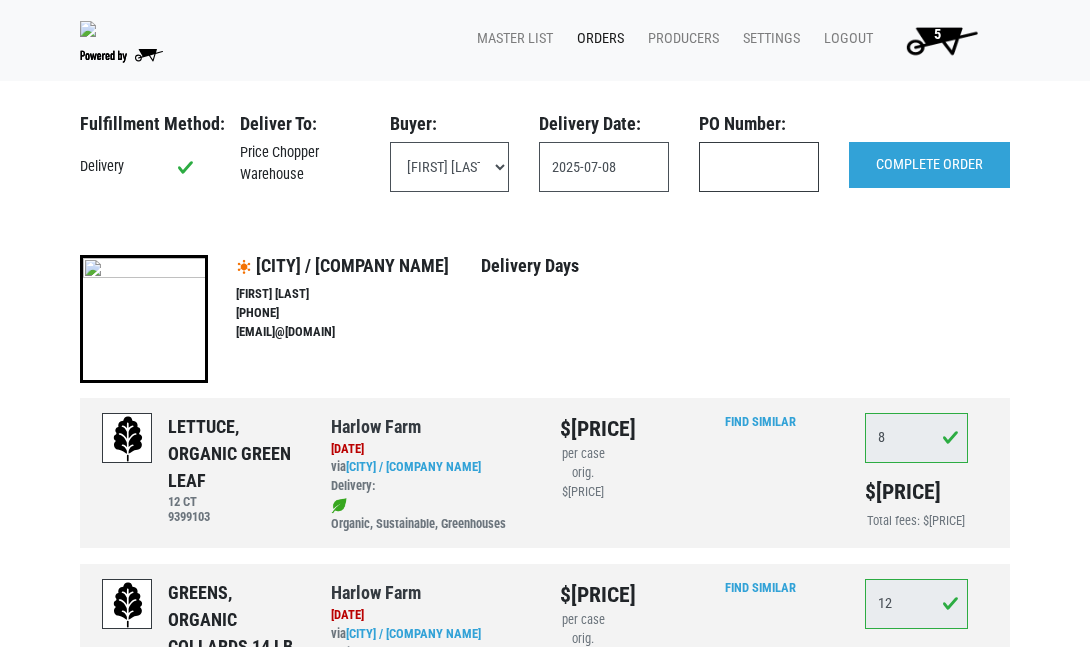 click at bounding box center (759, 167) 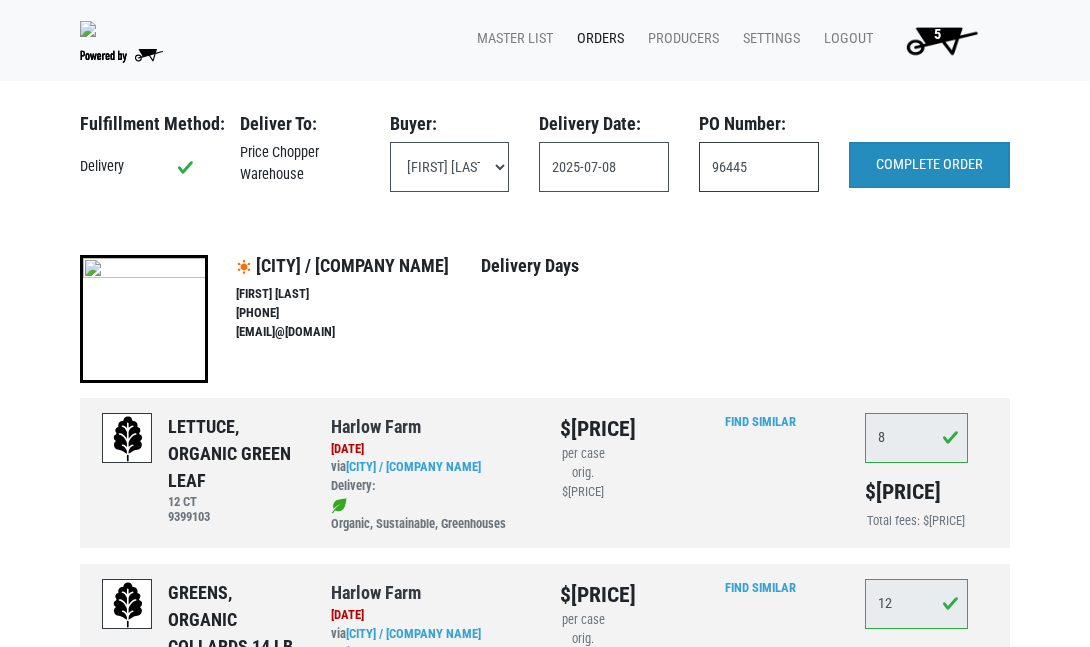 type on "96445" 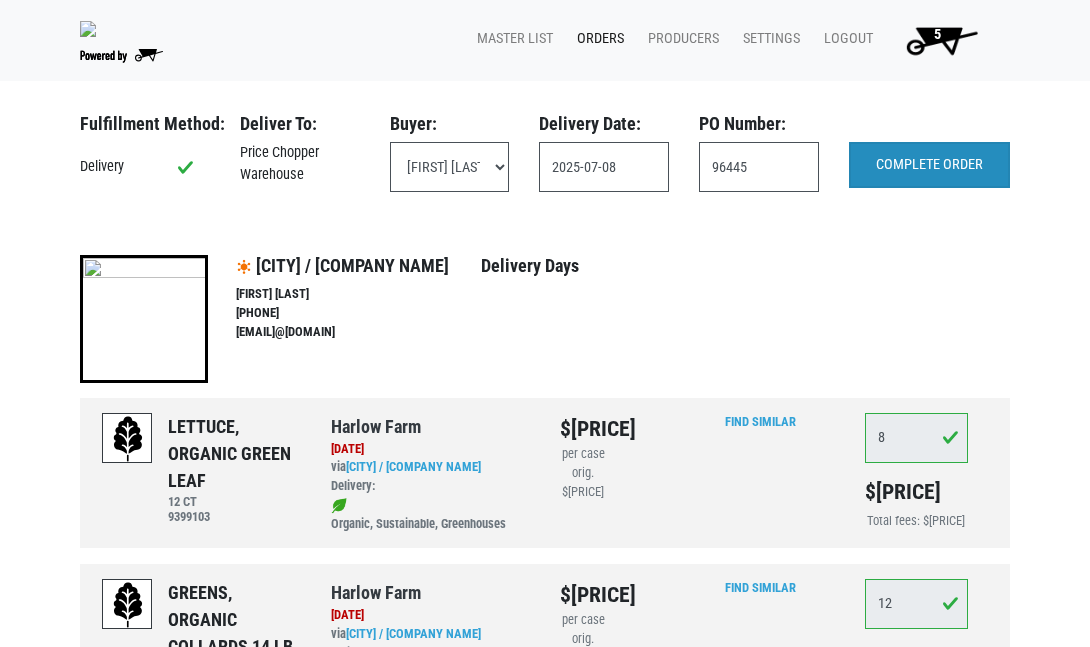 click on "COMPLETE ORDER" at bounding box center (929, 165) 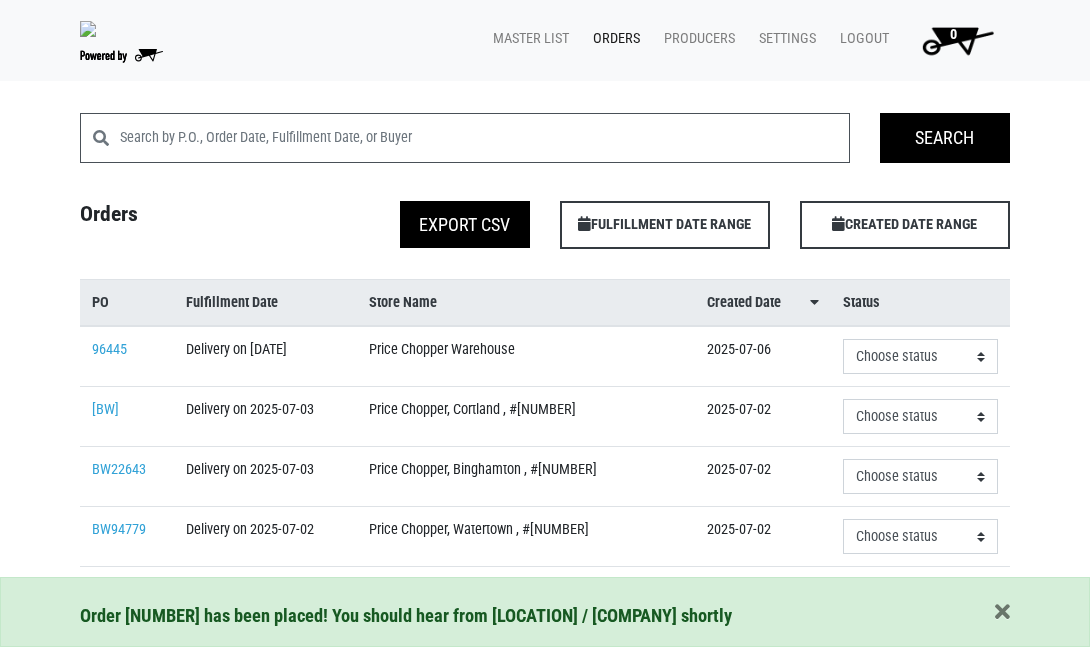 scroll, scrollTop: 0, scrollLeft: 0, axis: both 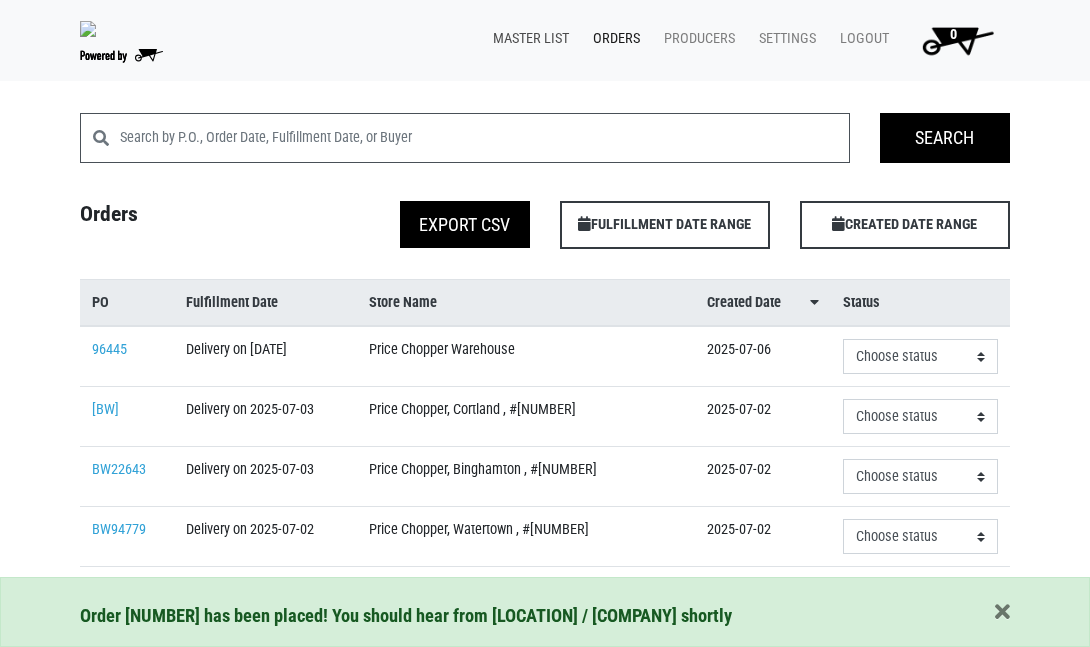 click on "Master List" at bounding box center [527, 39] 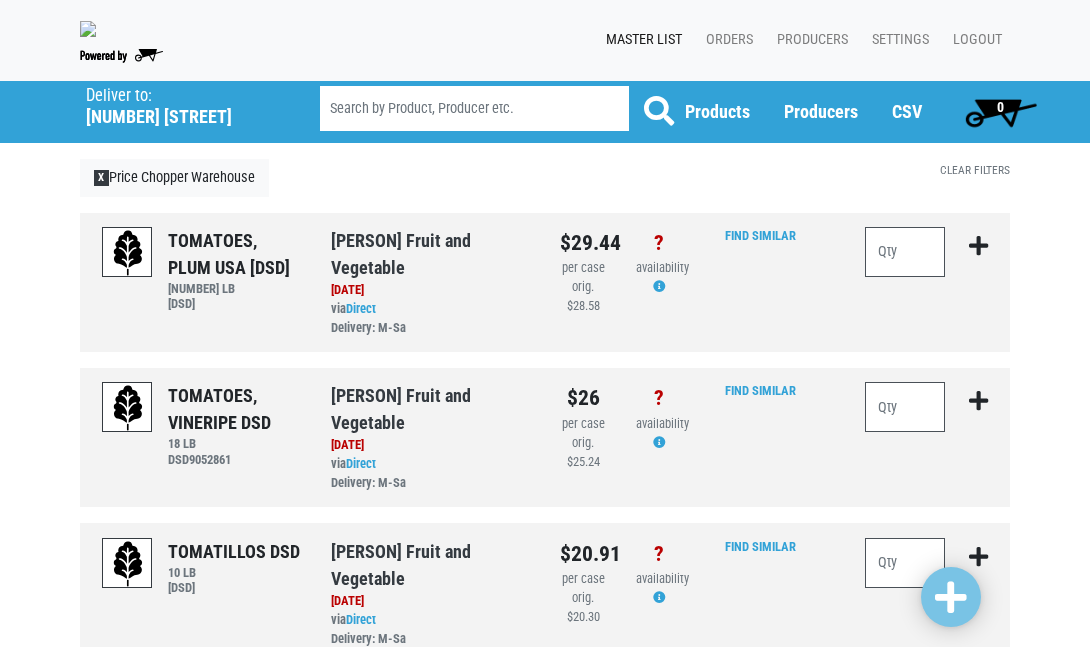 click at bounding box center (474, 108) 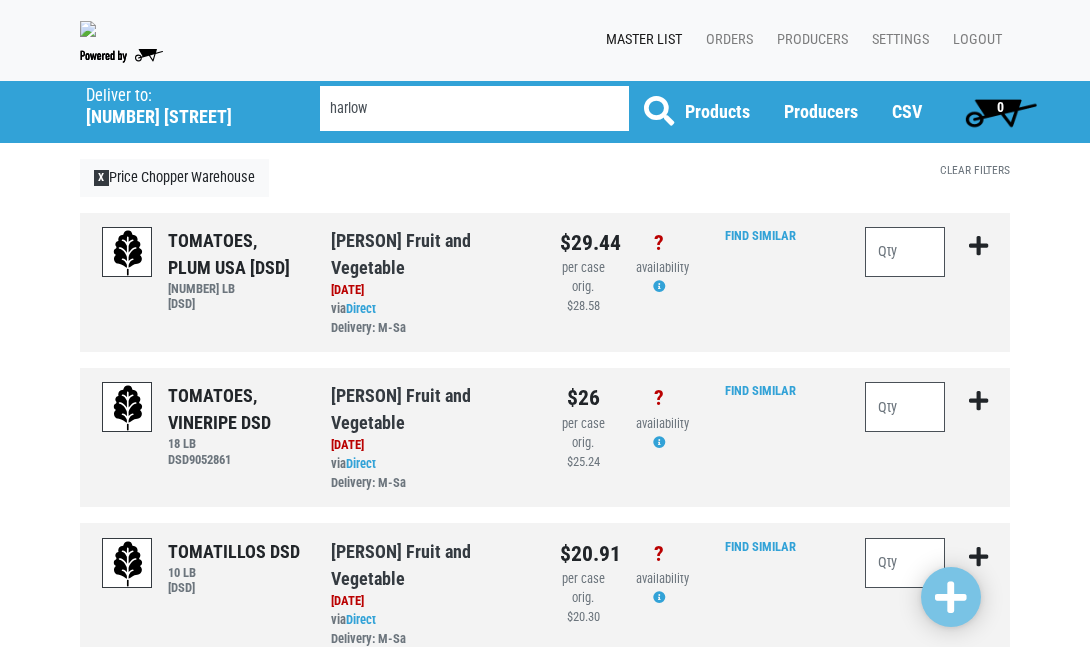 type on "harlow" 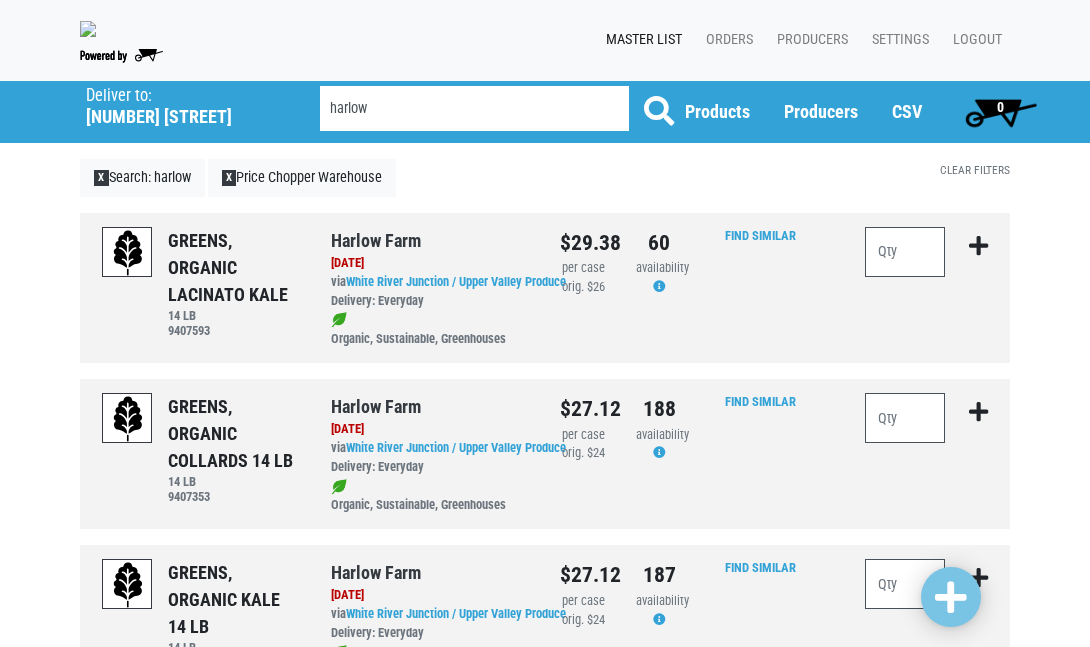 scroll, scrollTop: 0, scrollLeft: 0, axis: both 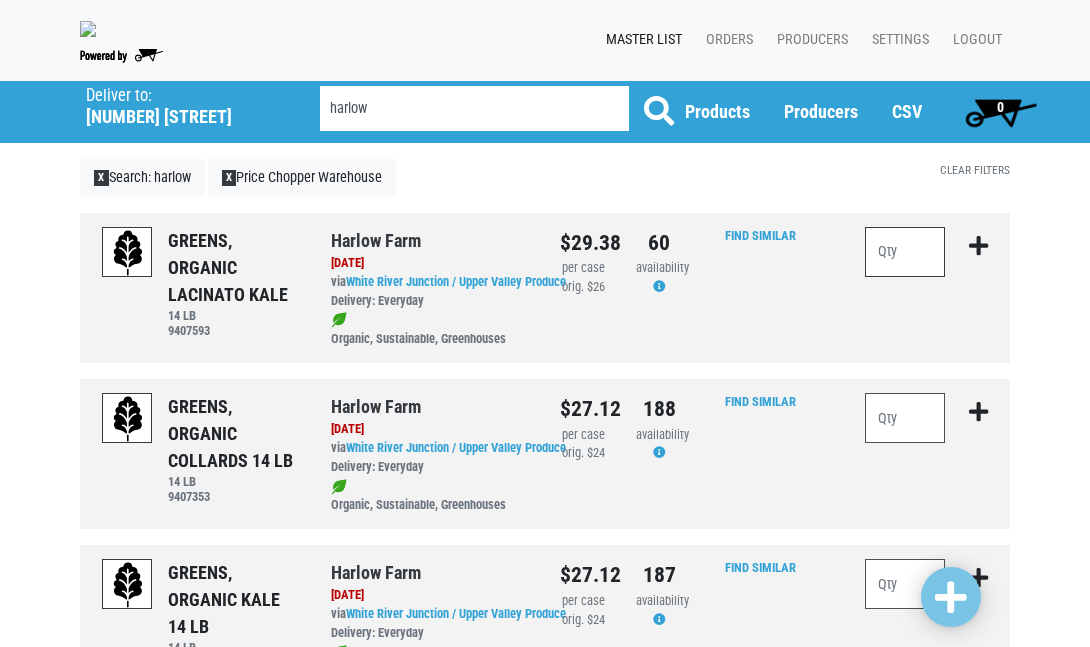 click at bounding box center [905, 252] 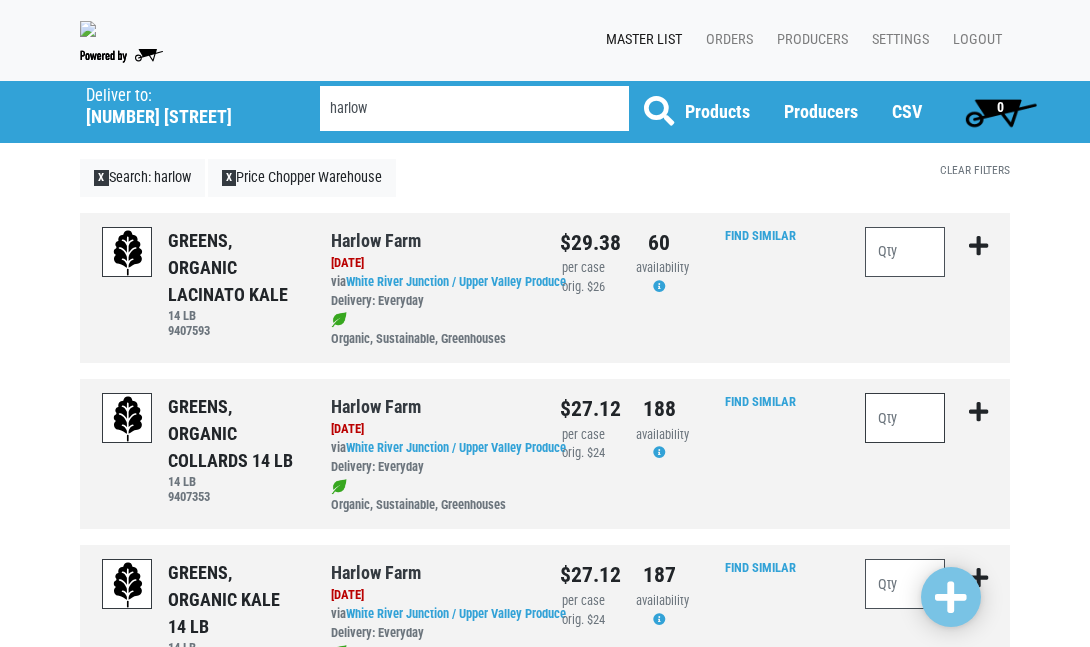 click at bounding box center (905, 418) 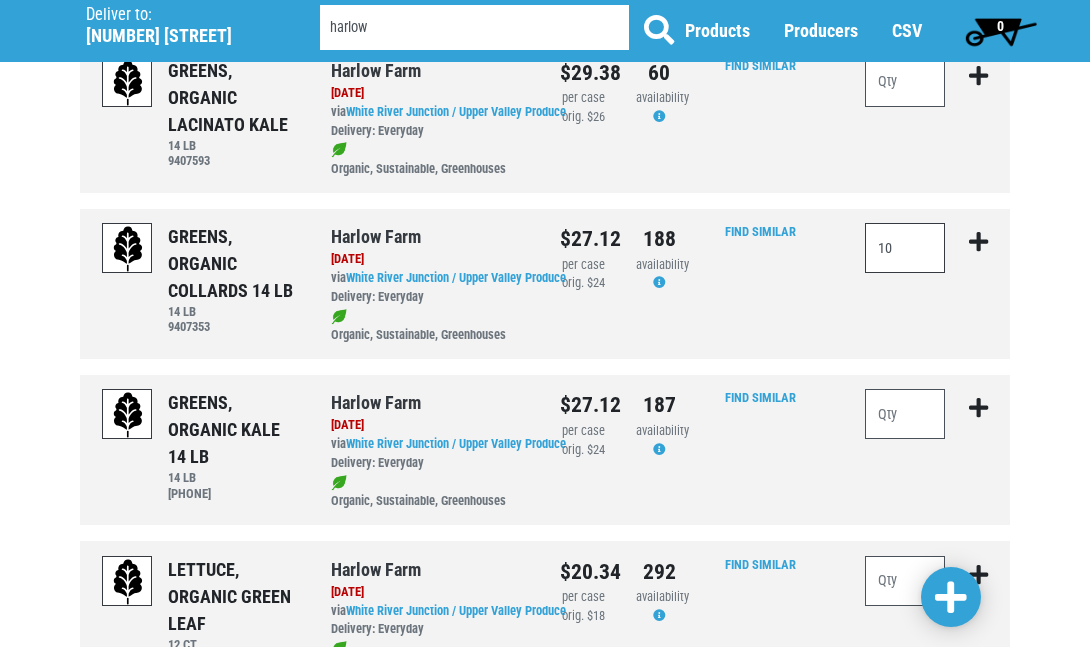 scroll, scrollTop: 172, scrollLeft: 0, axis: vertical 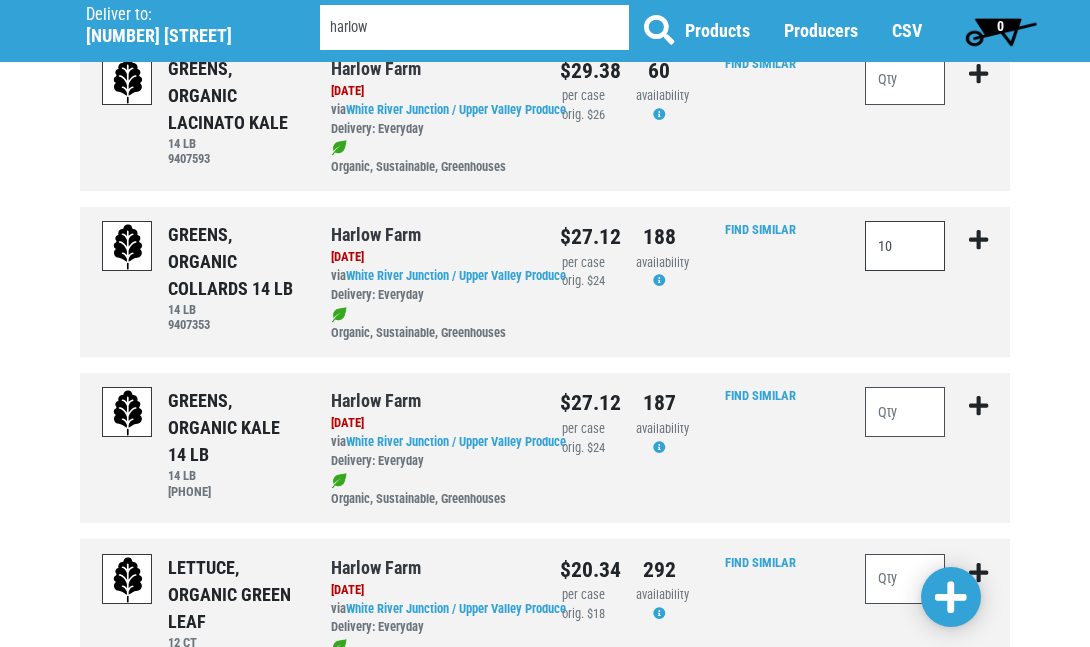 type on "10" 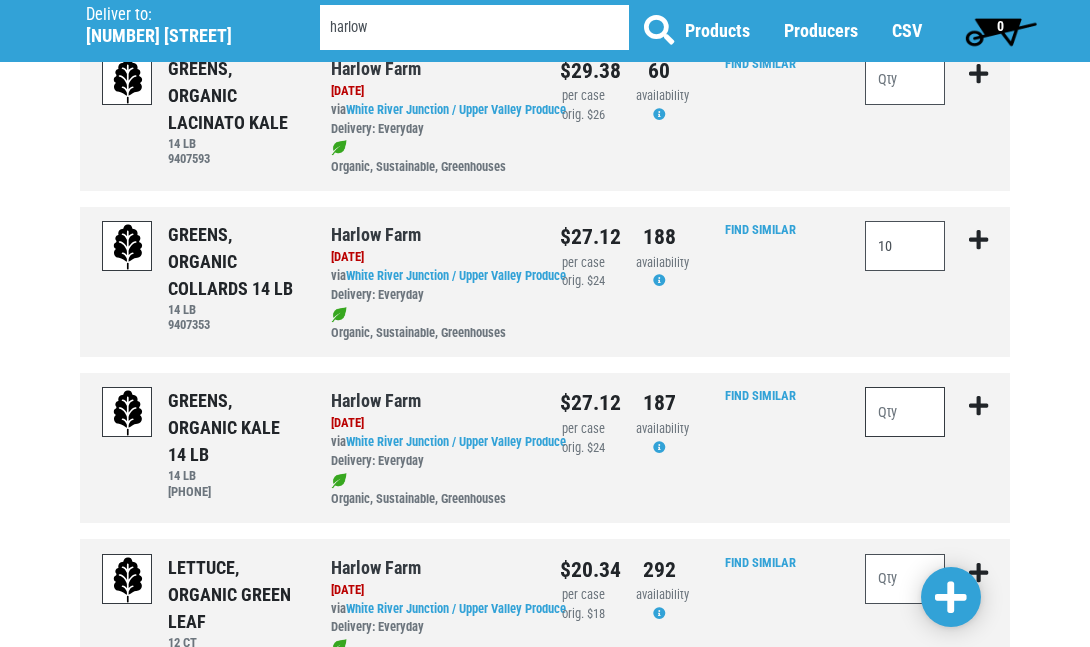 click at bounding box center [905, 412] 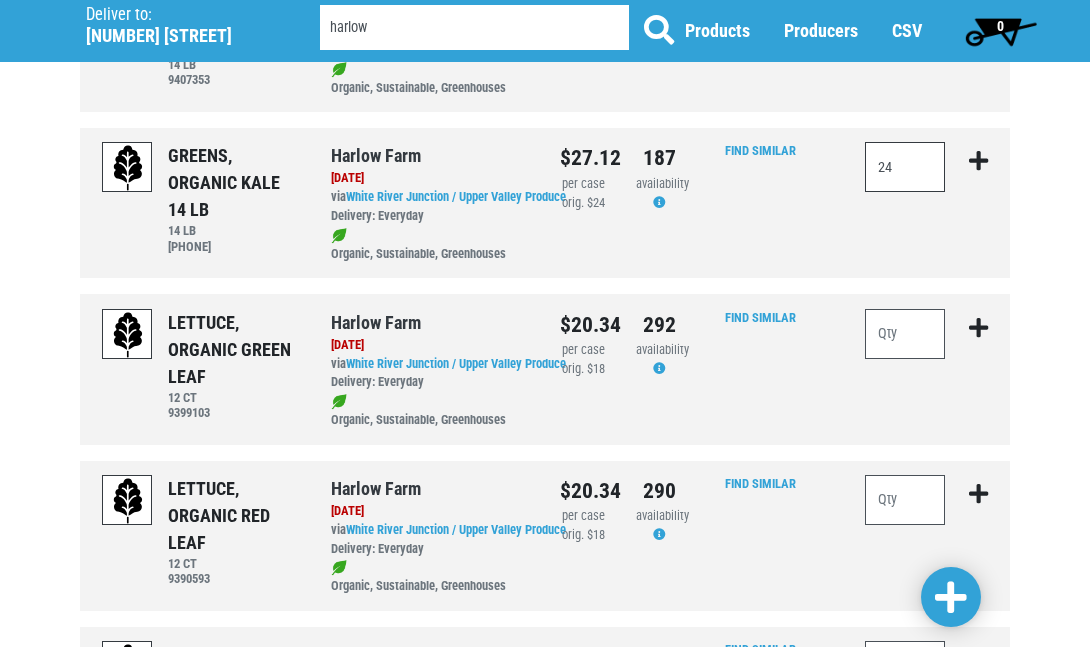 scroll, scrollTop: 418, scrollLeft: 0, axis: vertical 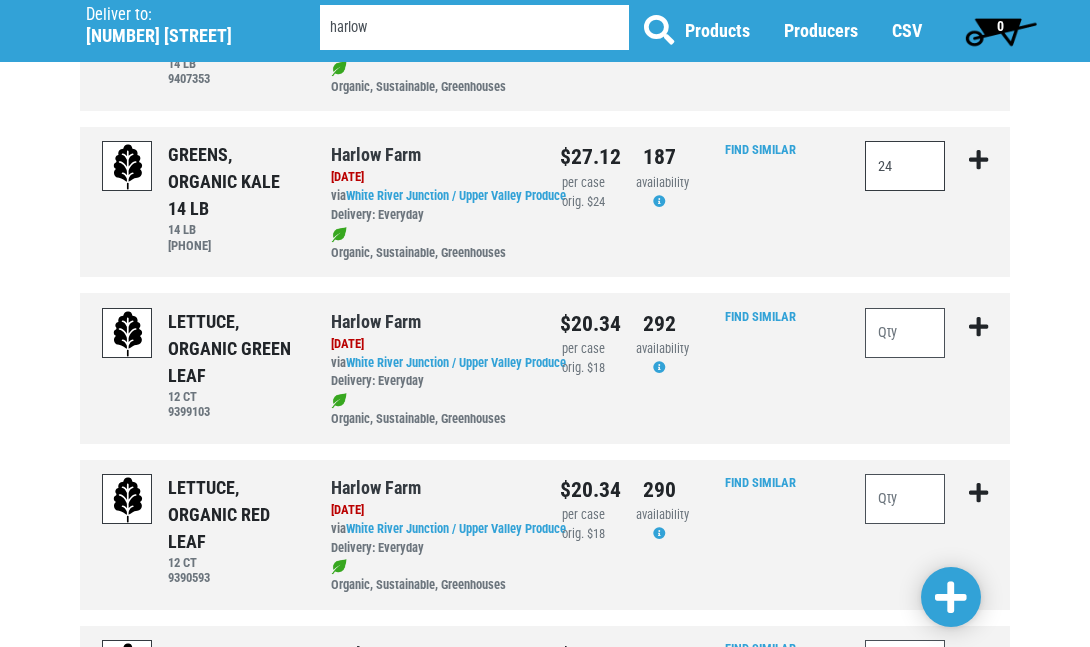 type on "24" 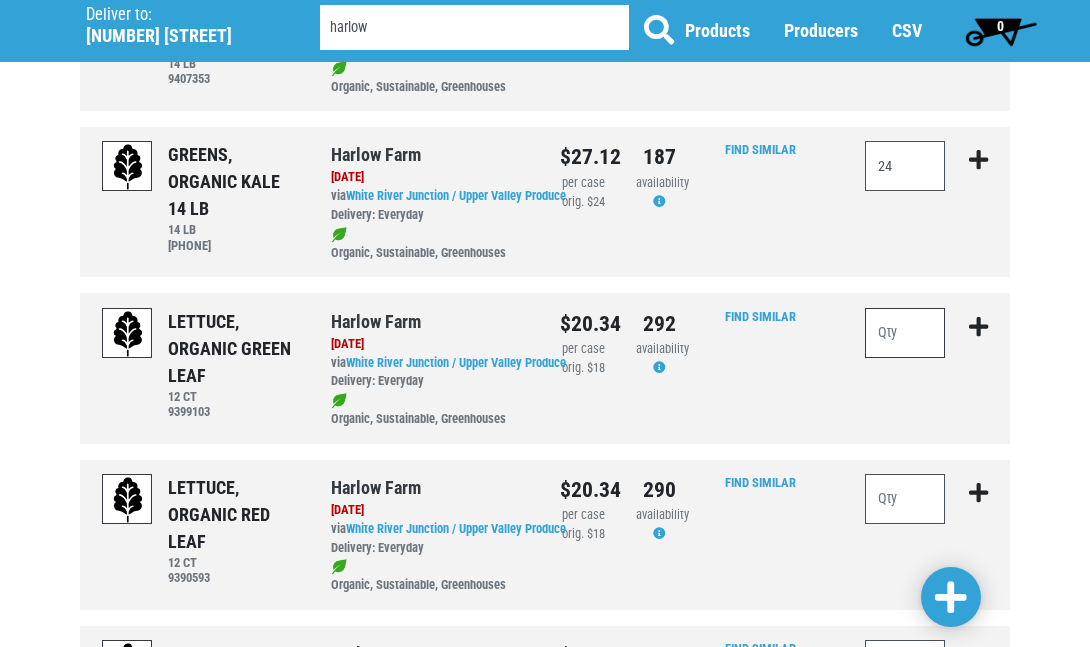 click at bounding box center [905, 333] 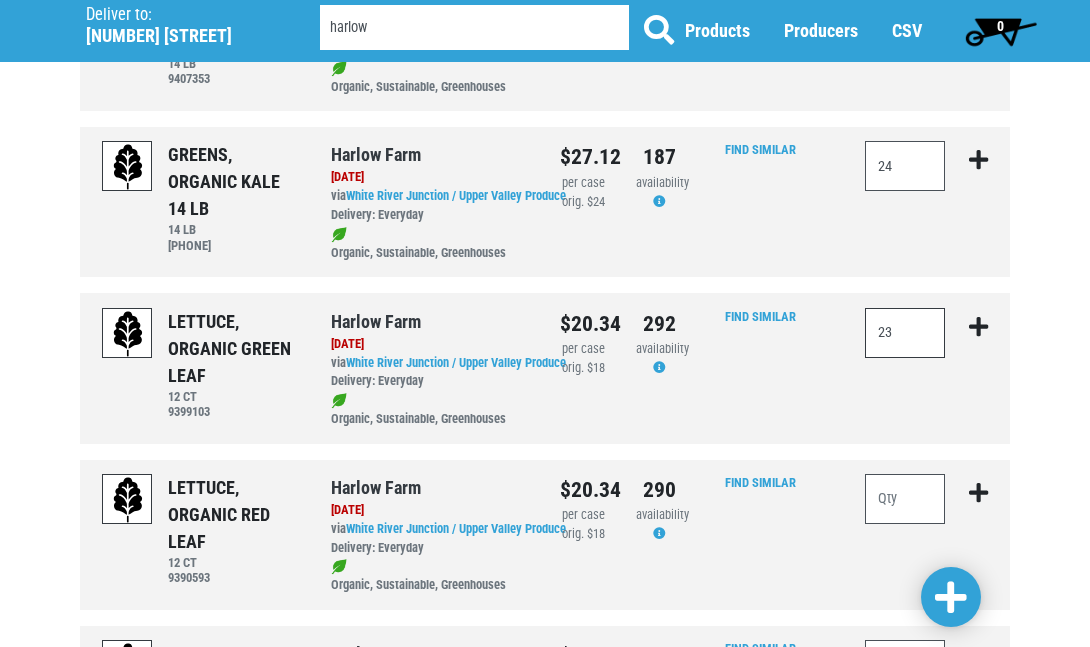 scroll, scrollTop: 419, scrollLeft: 0, axis: vertical 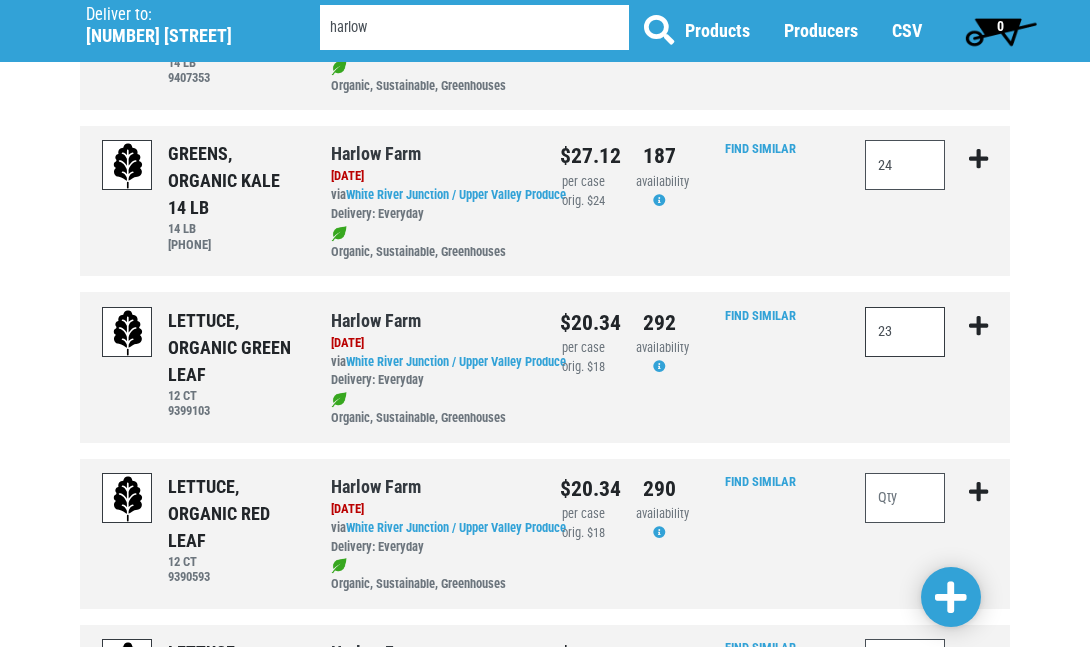 type on "23" 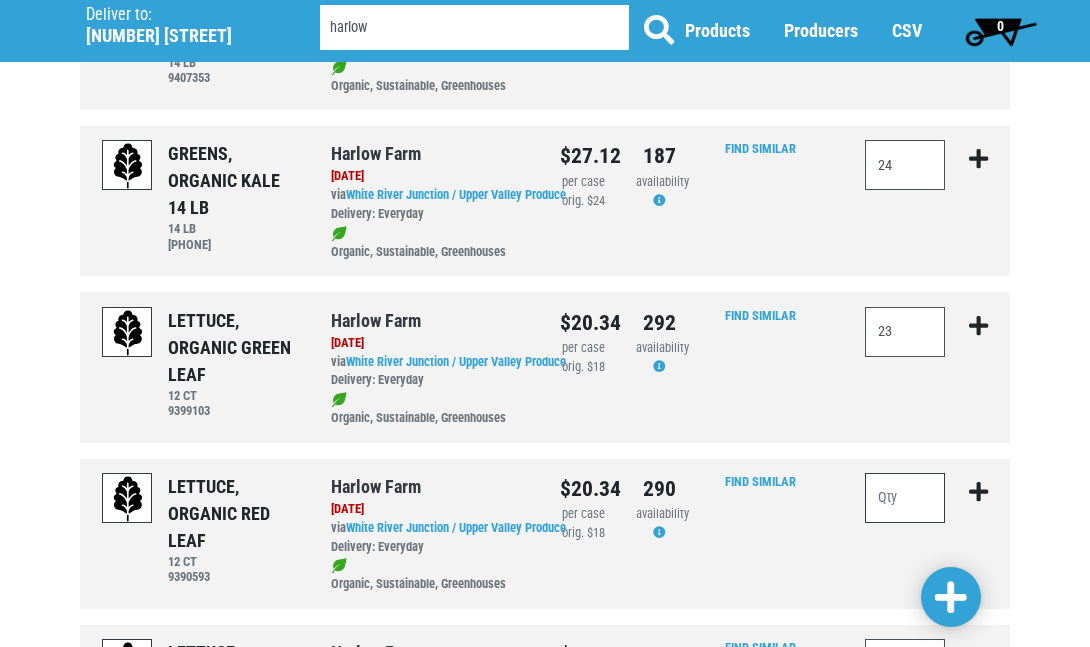 click at bounding box center (905, 498) 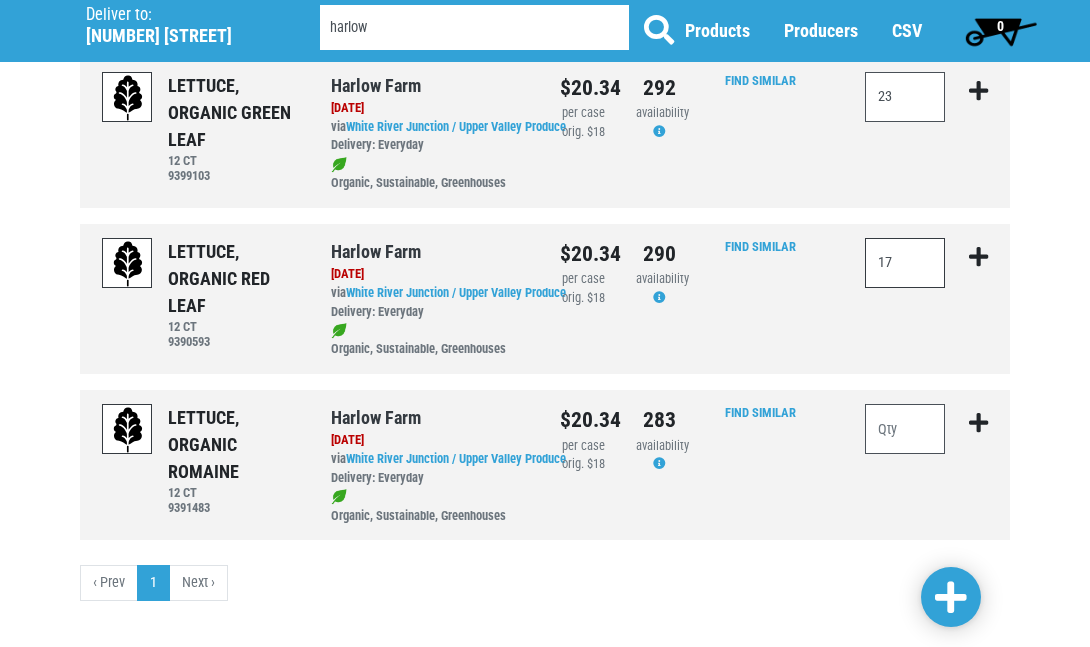 scroll, scrollTop: 653, scrollLeft: 0, axis: vertical 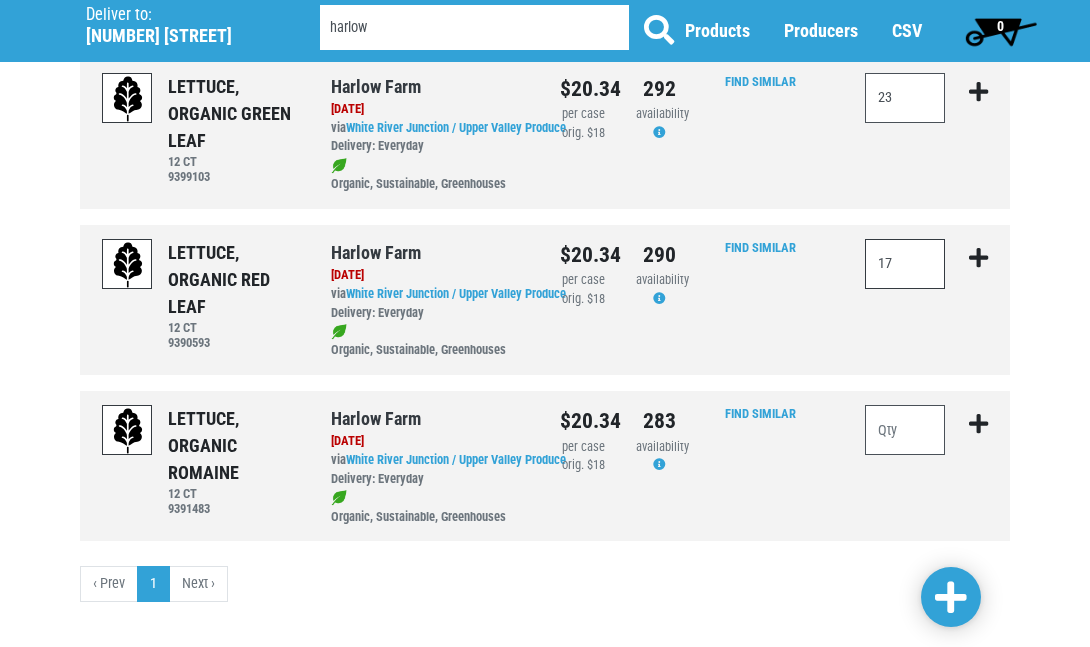 type on "17" 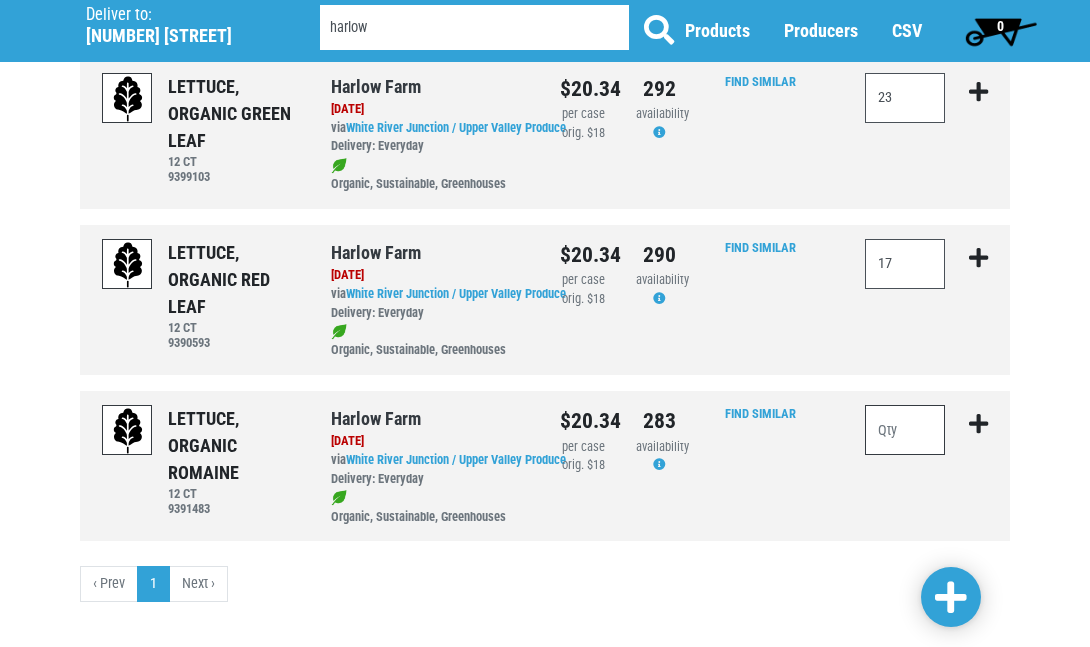 click at bounding box center (905, 430) 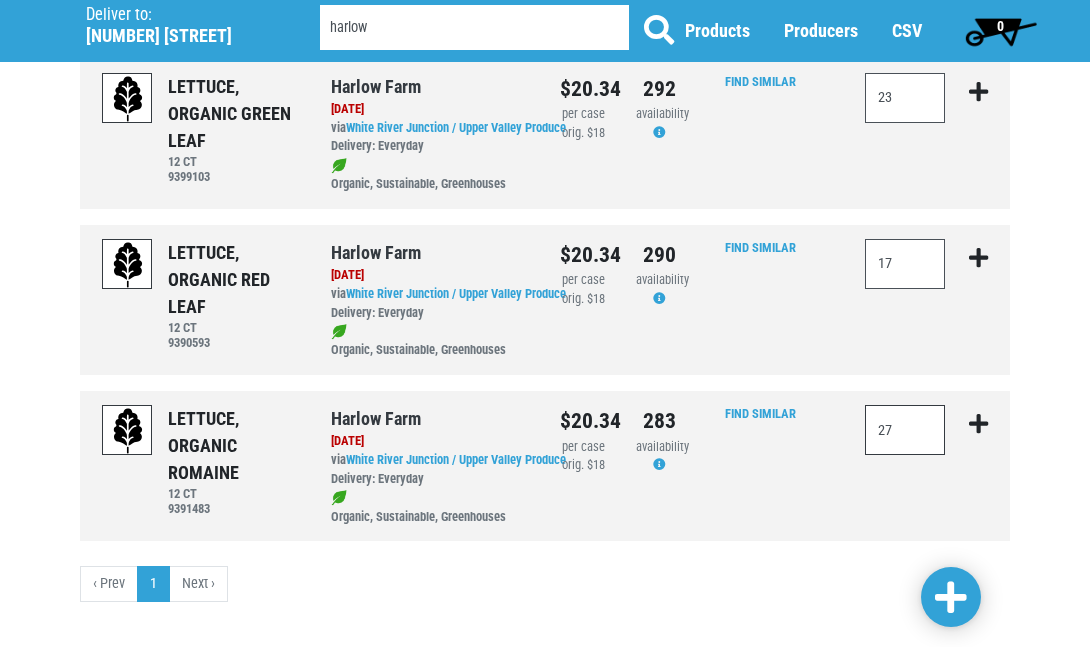 type on "27" 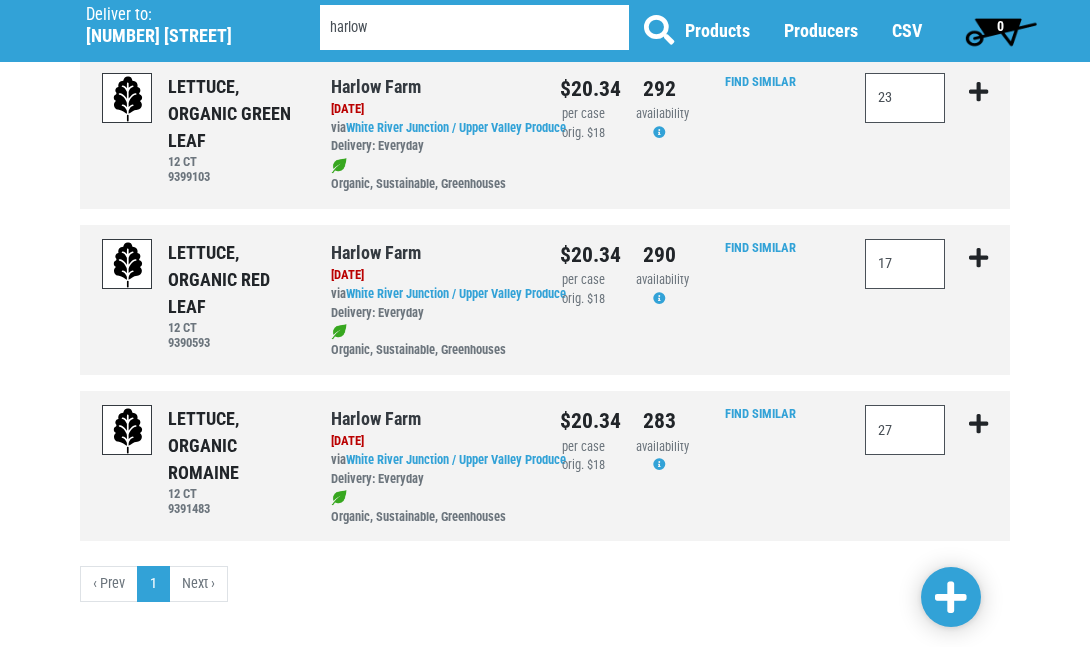 click at bounding box center (951, 598) 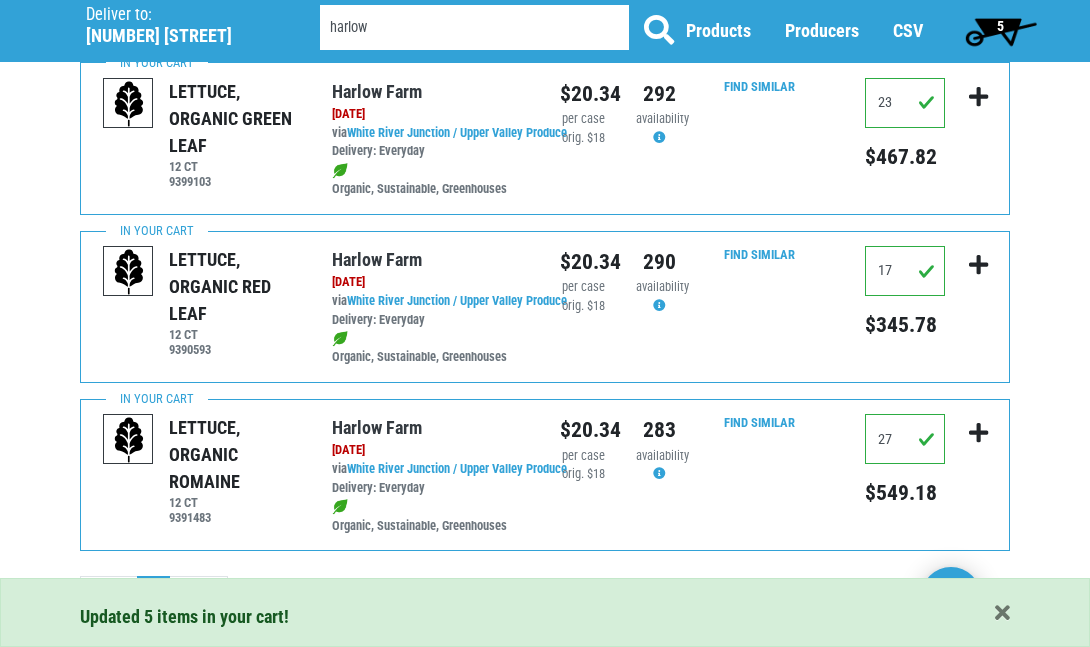 click on "5" at bounding box center (1000, 31) 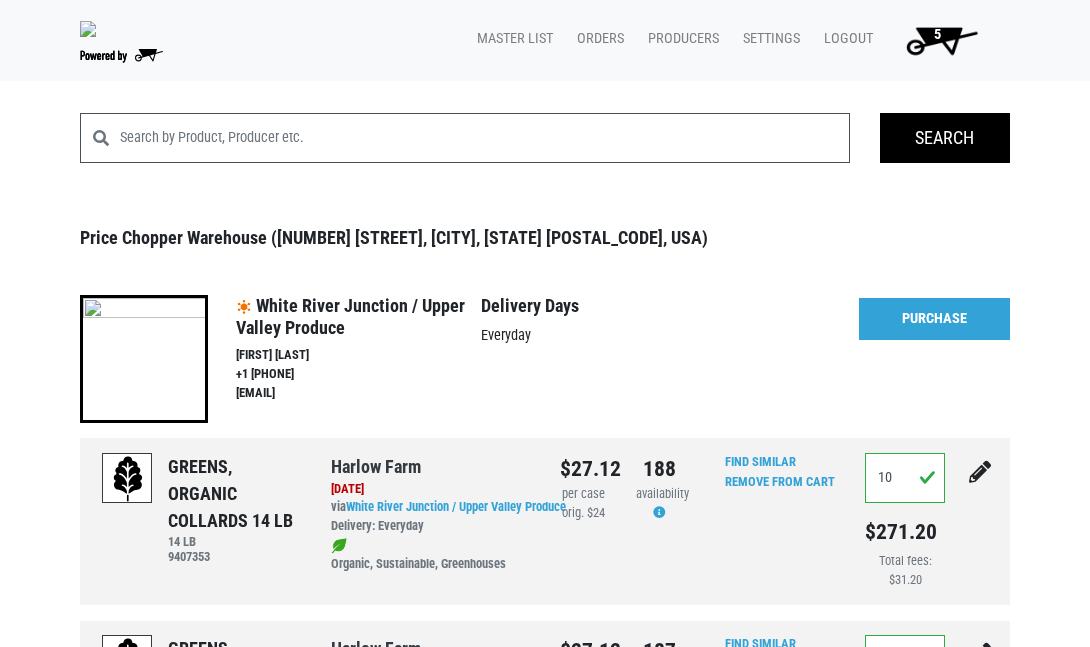 scroll, scrollTop: 0, scrollLeft: 0, axis: both 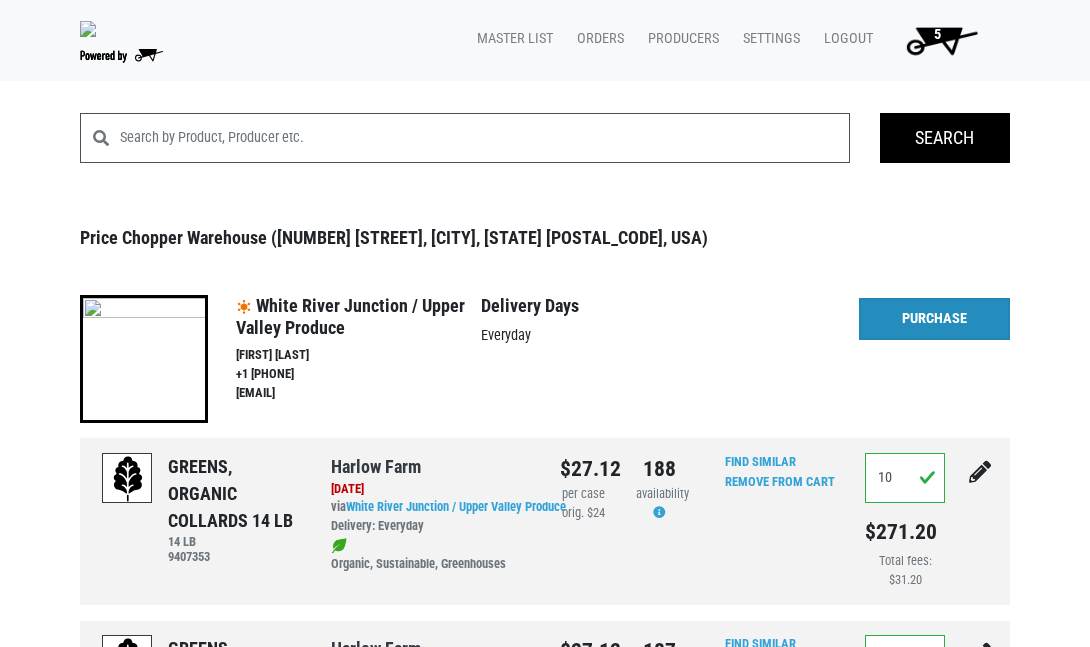 click on "Purchase" at bounding box center [934, 319] 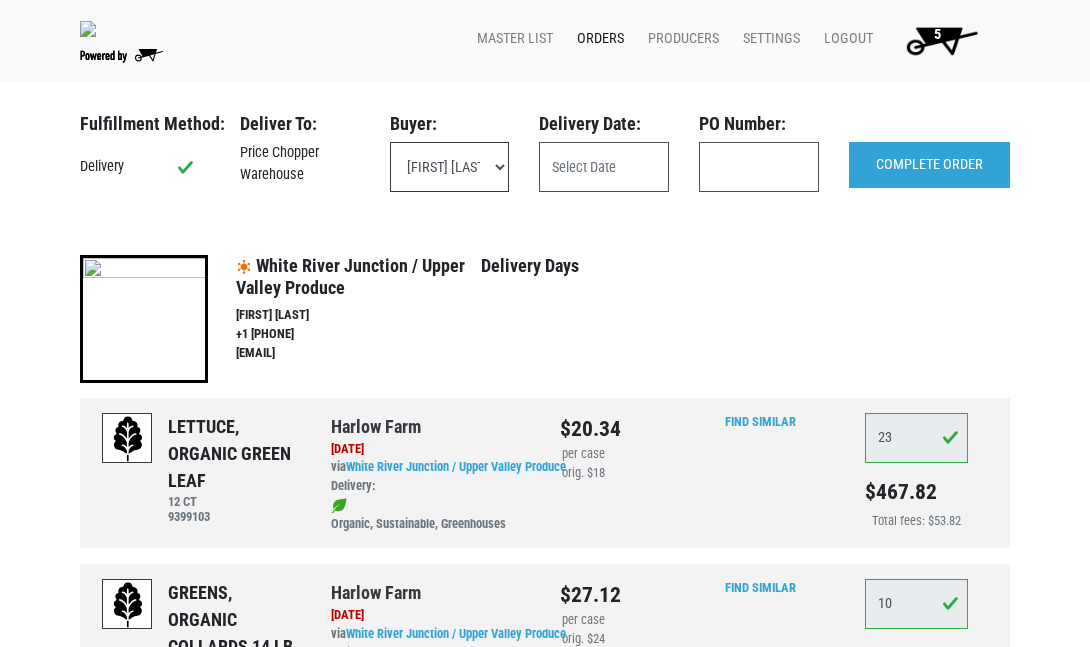 select on "[UUID]" 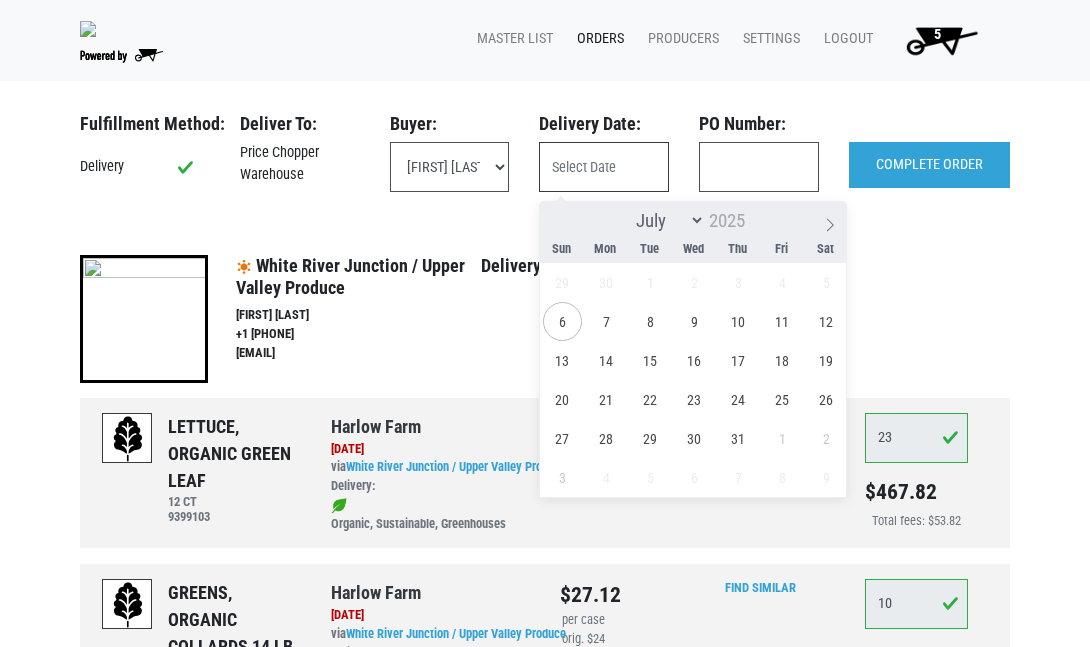 click at bounding box center [604, 167] 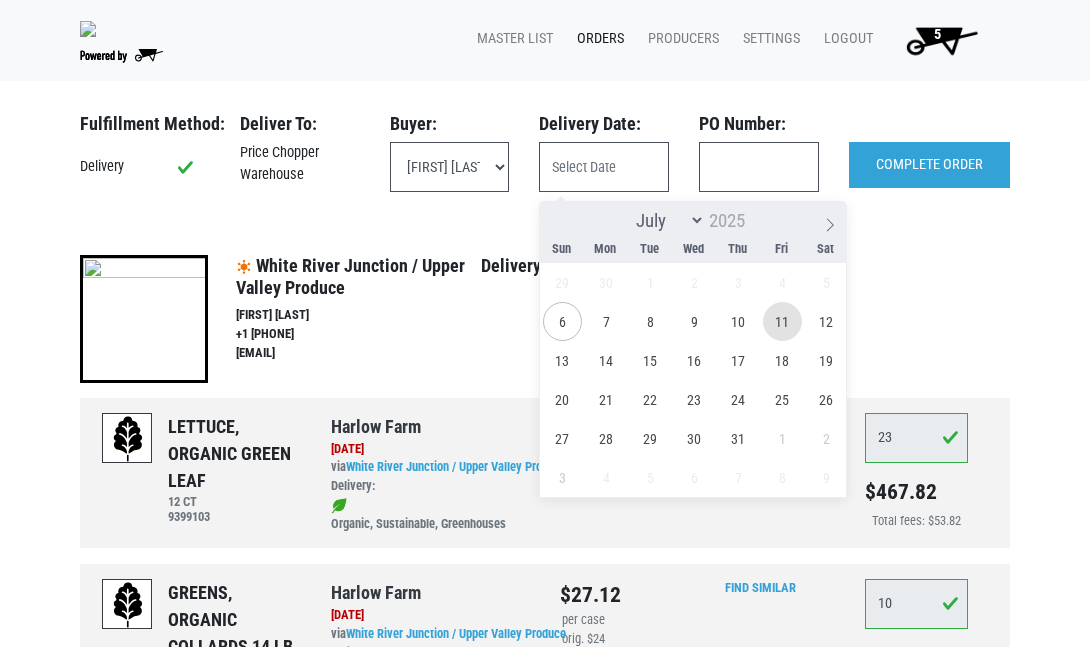 click on "11" at bounding box center (782, 321) 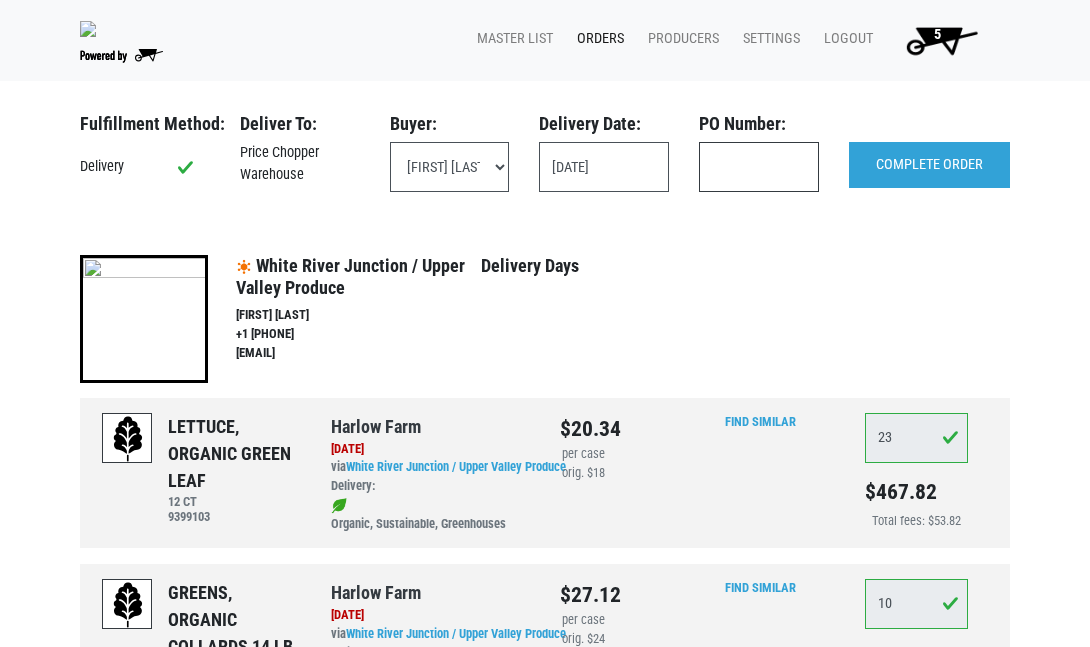 click at bounding box center [759, 167] 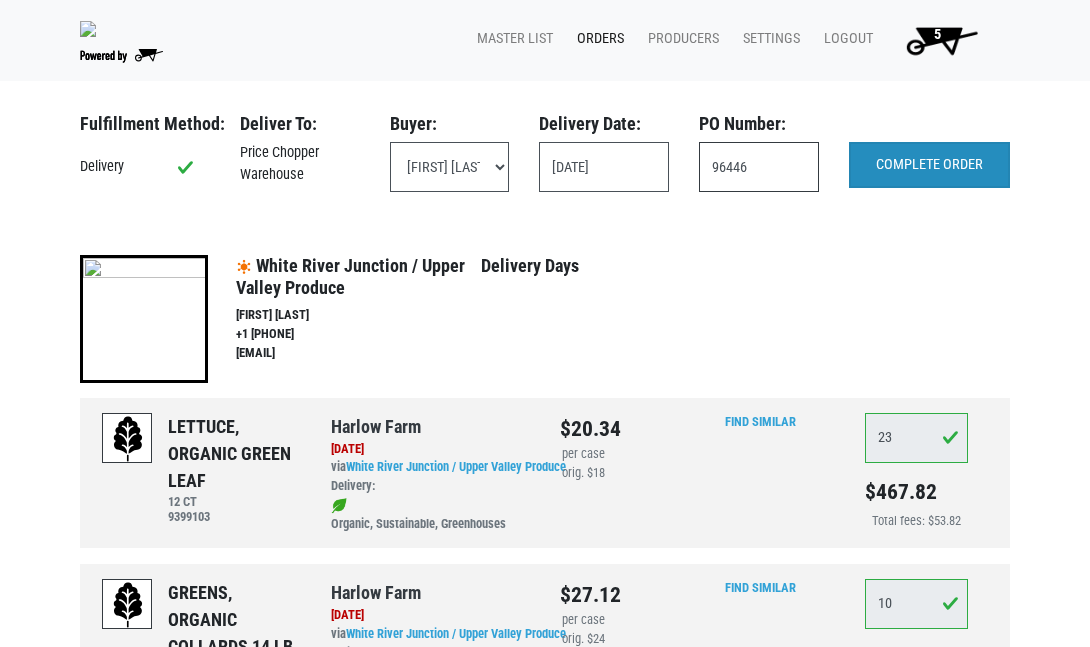 type on "96446" 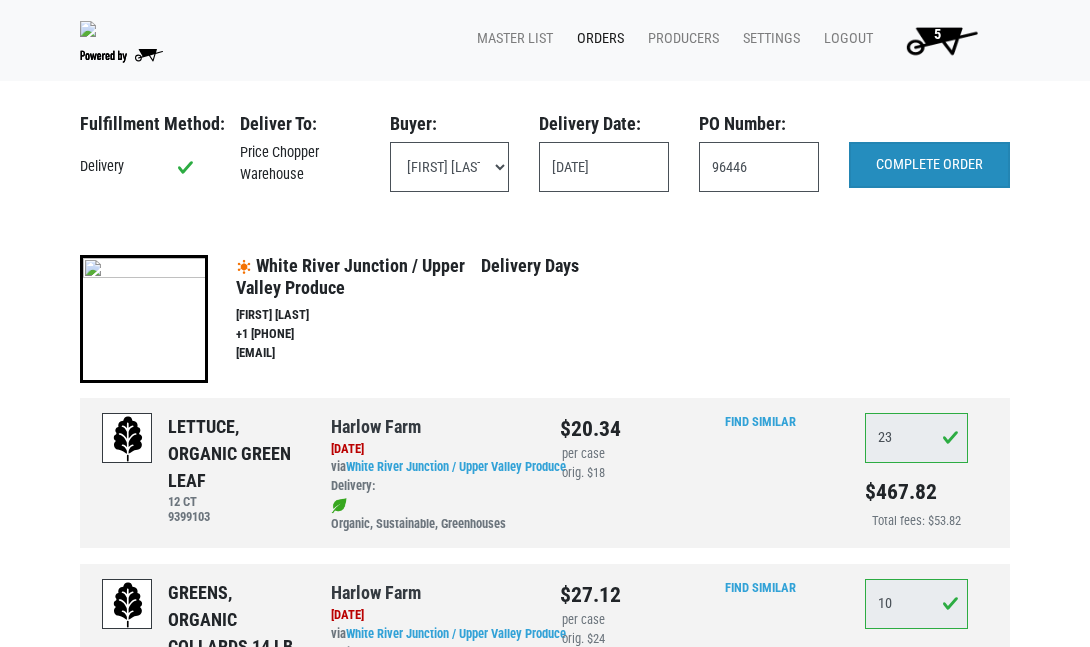 click on "COMPLETE ORDER" at bounding box center [929, 165] 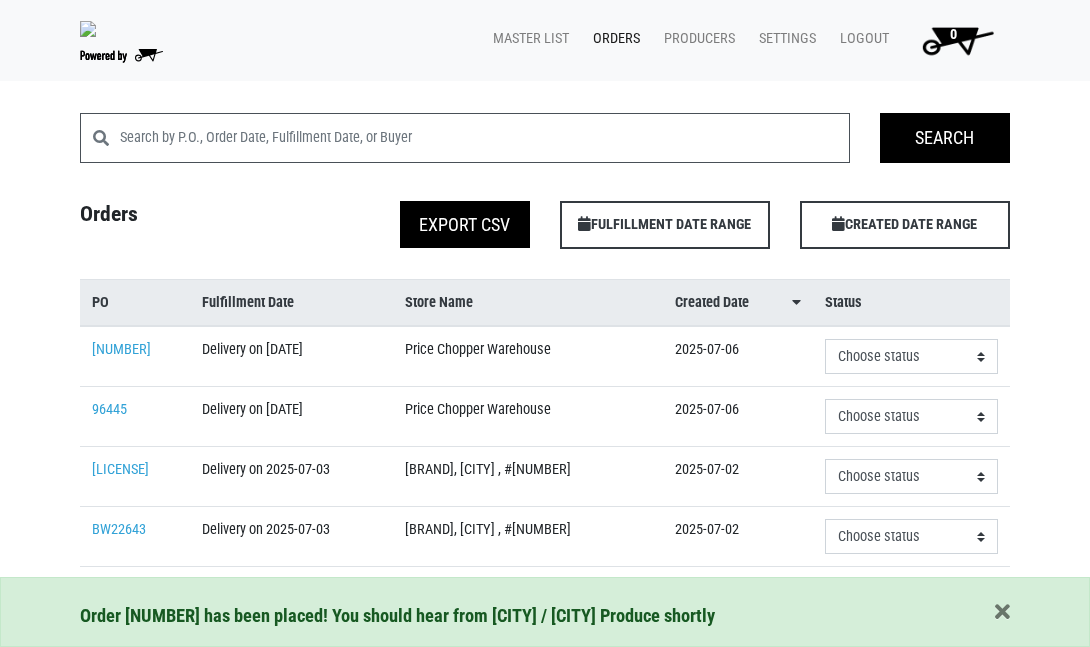 scroll, scrollTop: 0, scrollLeft: 0, axis: both 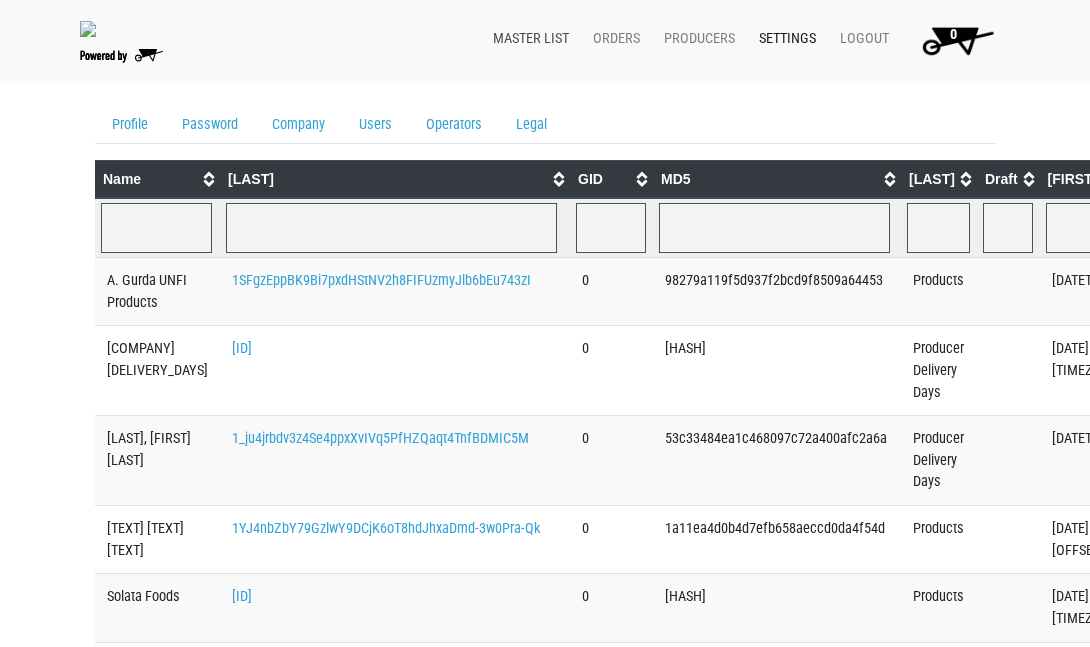 click on "Master List" at bounding box center [527, 39] 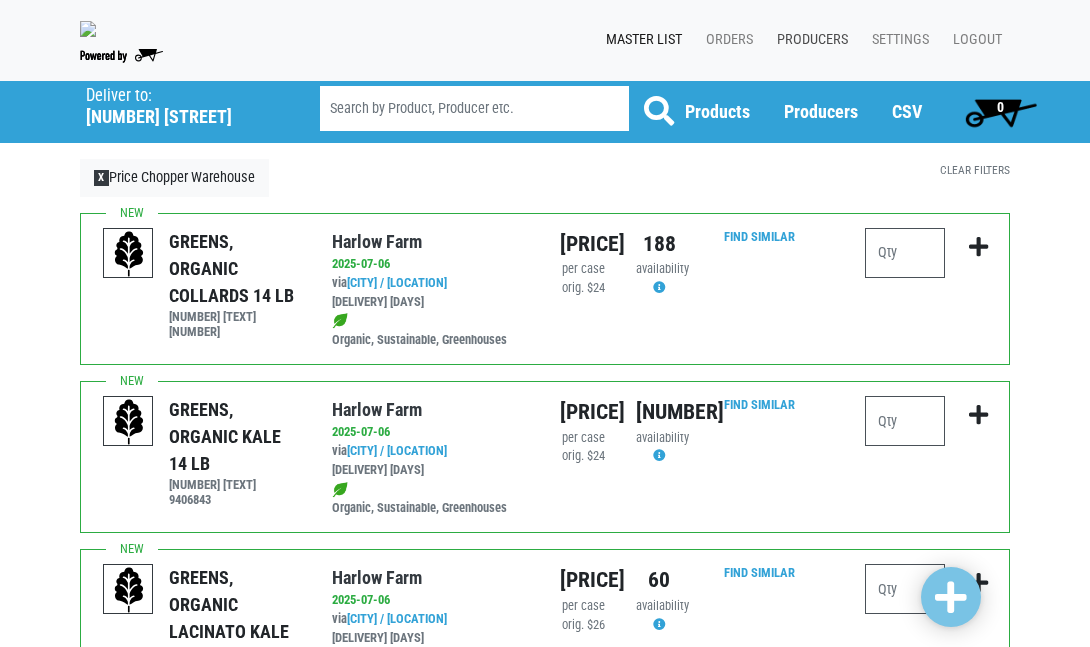 click on "Producers" at bounding box center [808, 40] 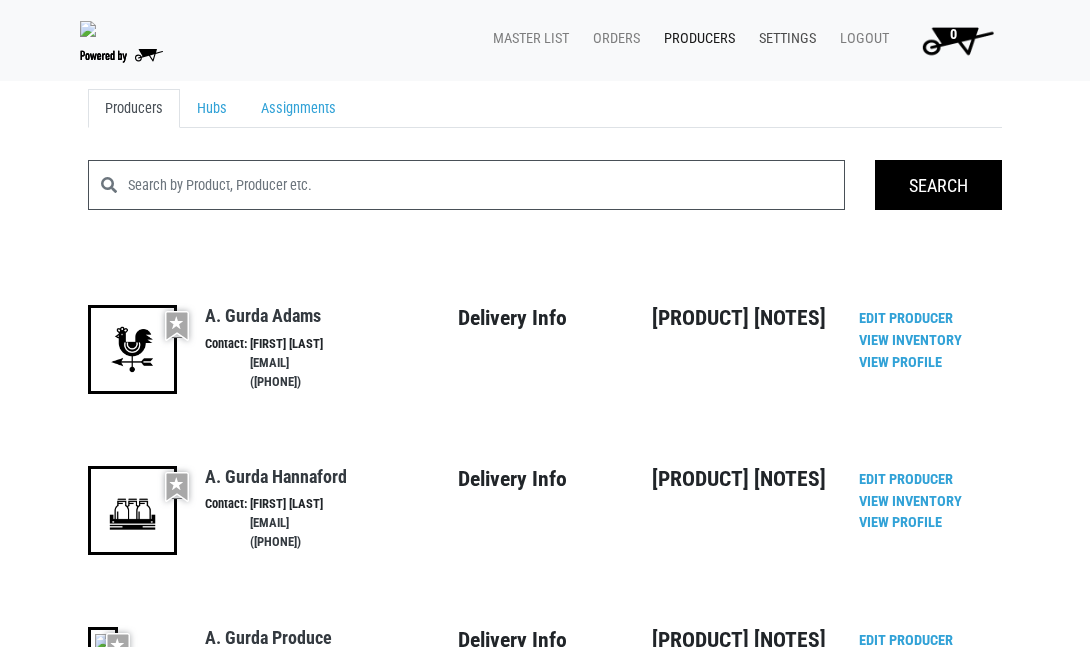 click on "Settings" at bounding box center [783, 39] 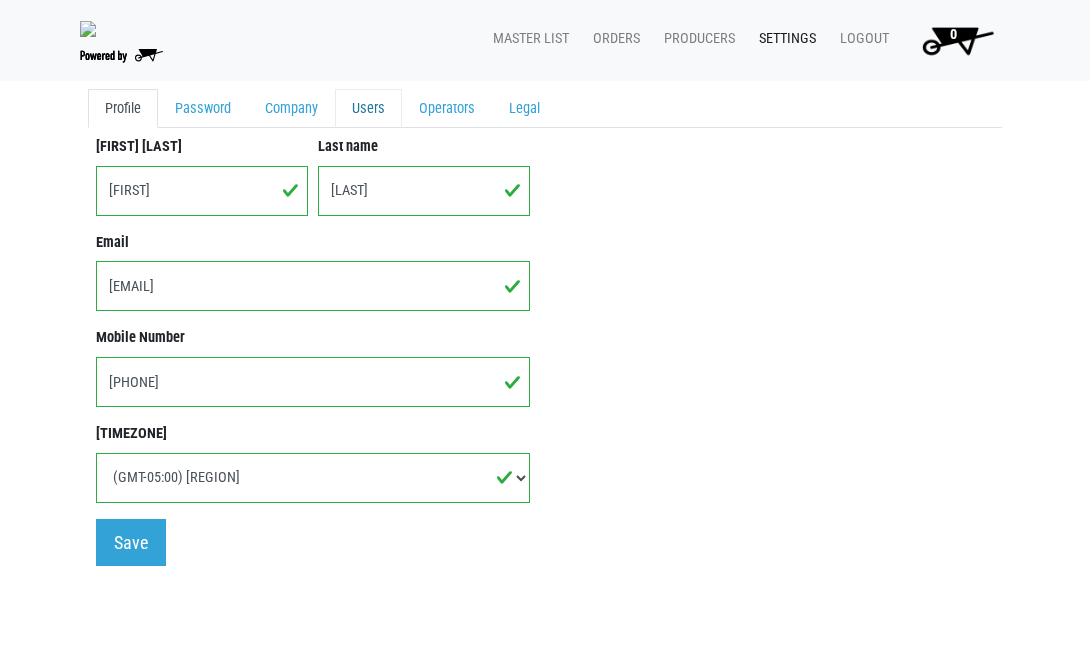 click on "Users" at bounding box center [368, 109] 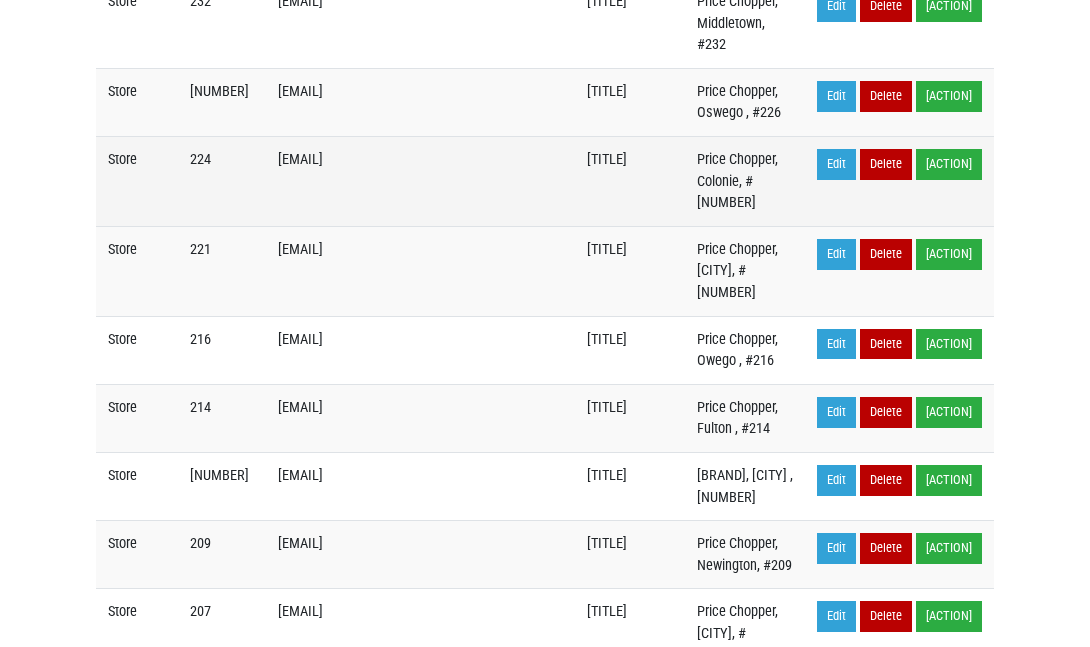 scroll, scrollTop: 2096, scrollLeft: 0, axis: vertical 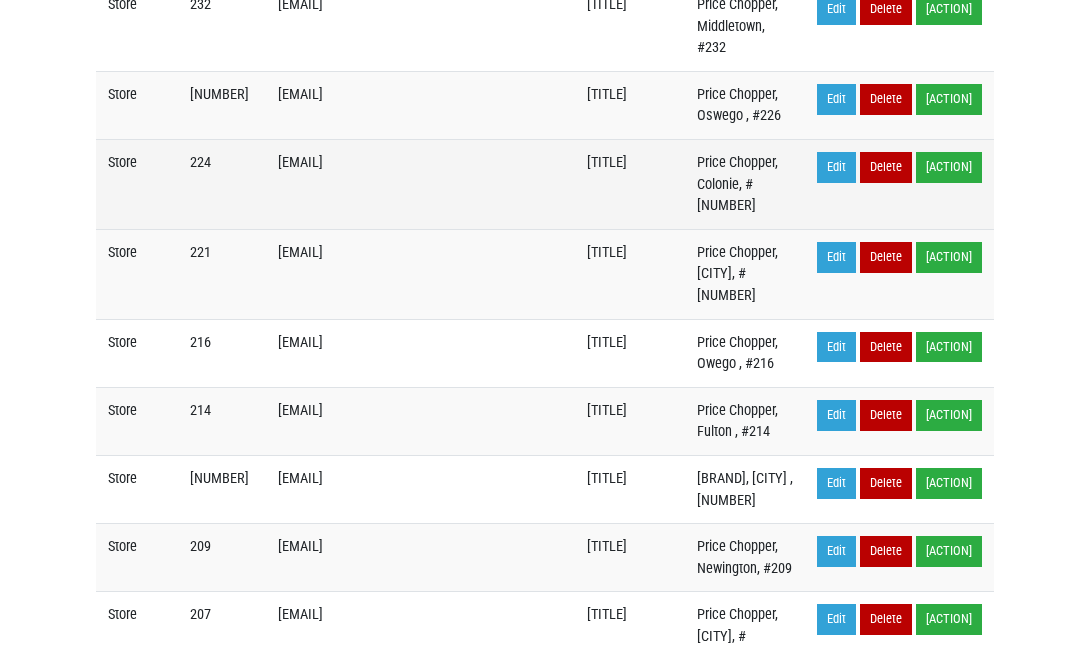 drag, startPoint x: 108, startPoint y: 249, endPoint x: 746, endPoint y: 270, distance: 638.3455 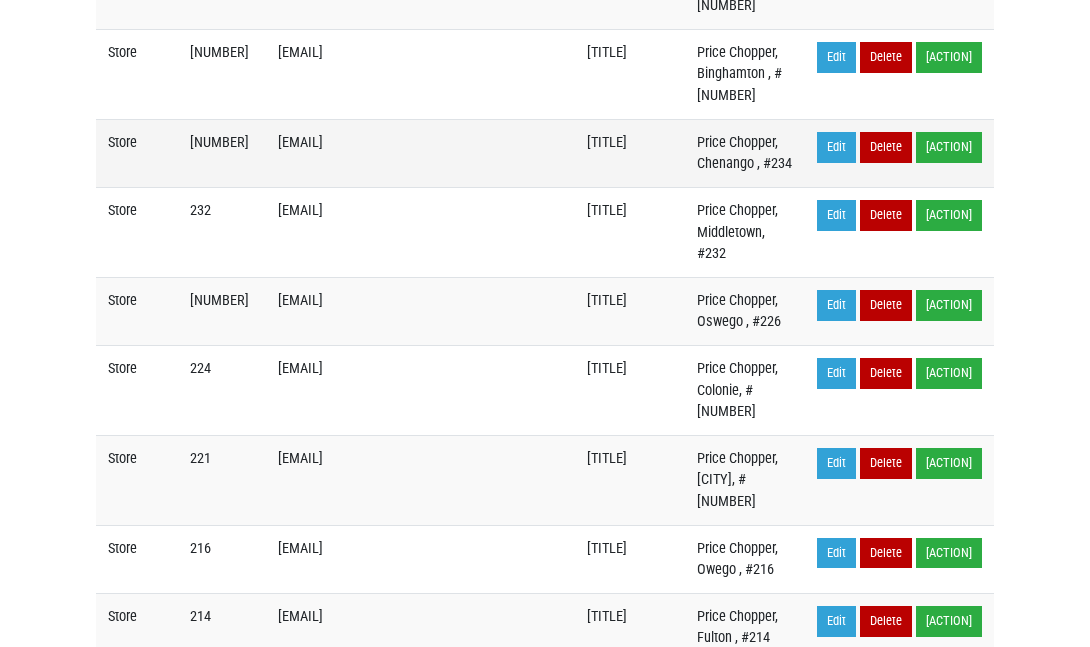 scroll, scrollTop: 1897, scrollLeft: 0, axis: vertical 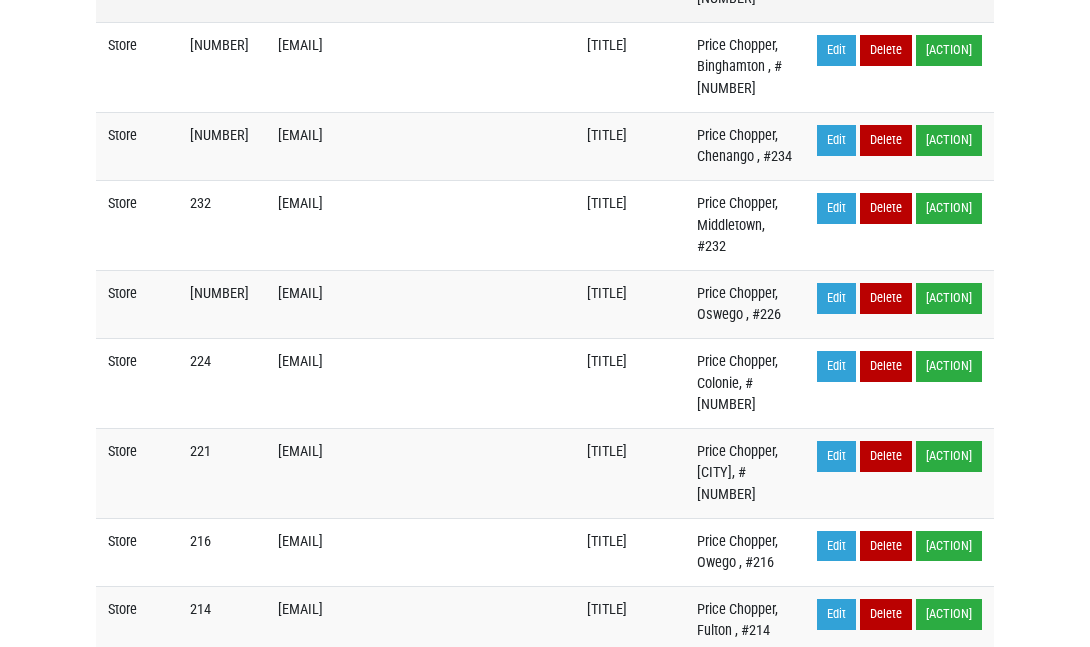 copy on "Store
224
[EMAIL]
Operator" 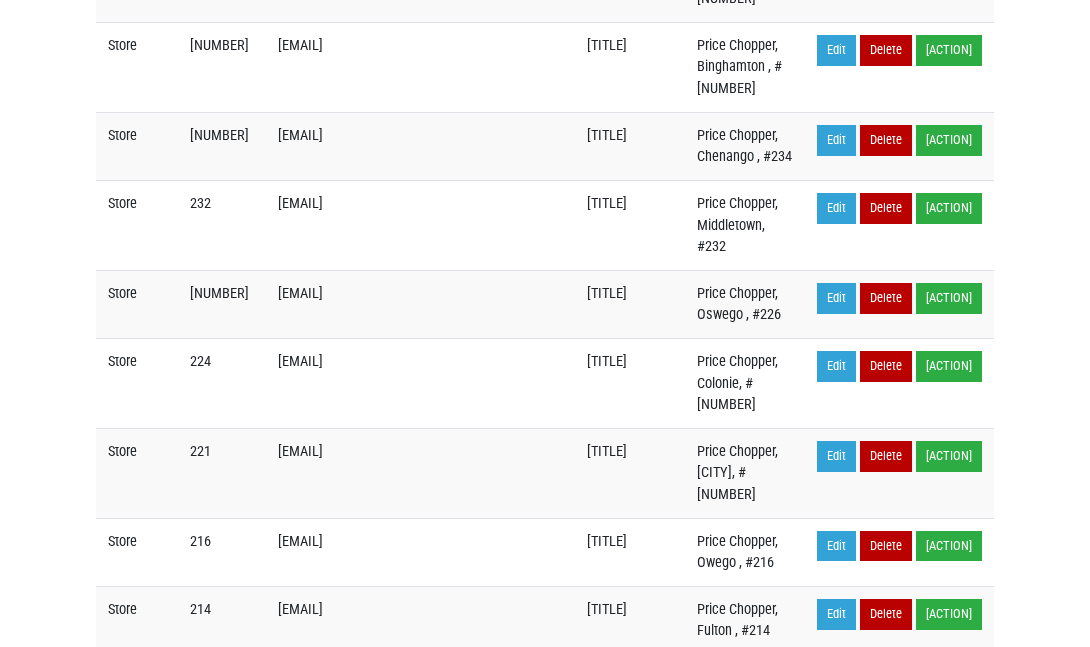 copy on "Store
224
[EMAIL]
Operator" 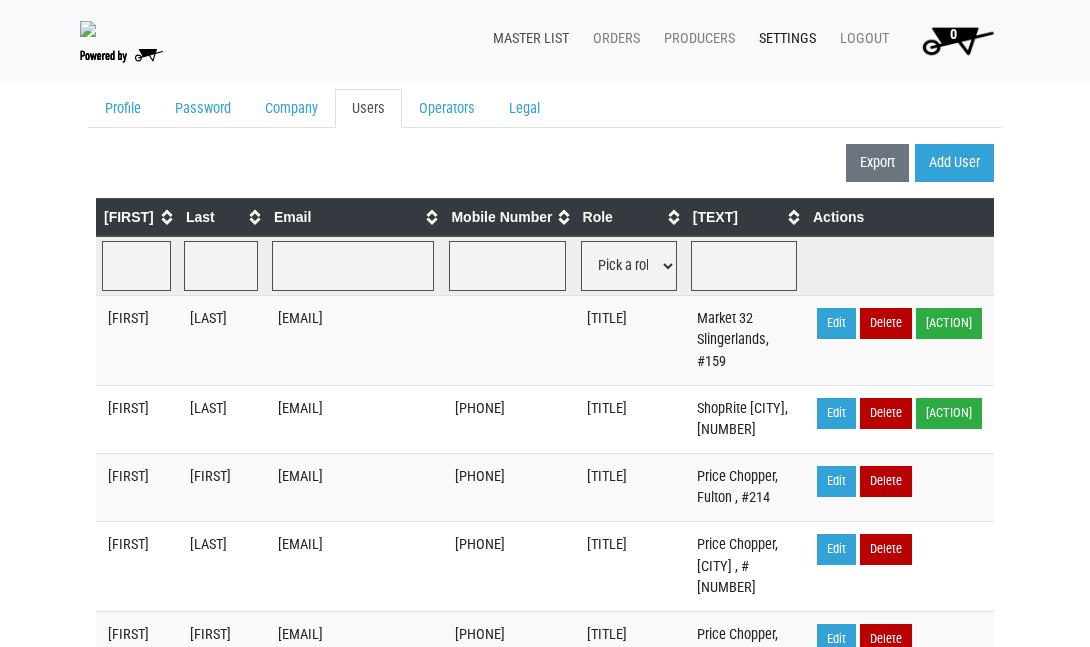 scroll, scrollTop: 0, scrollLeft: 0, axis: both 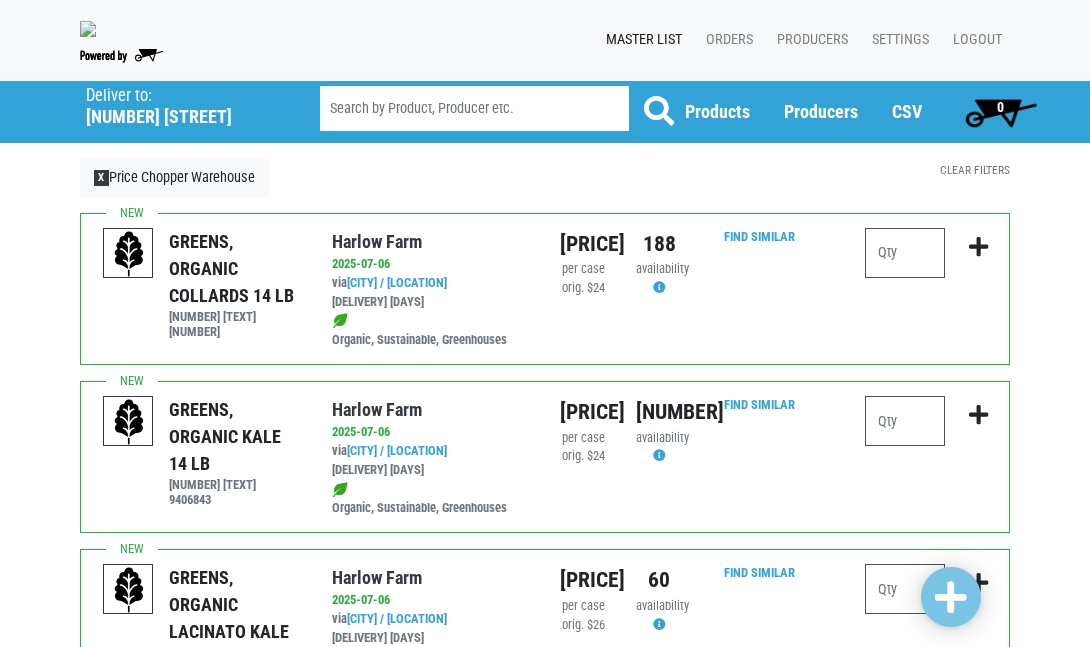 click on "Master List" at bounding box center [640, 40] 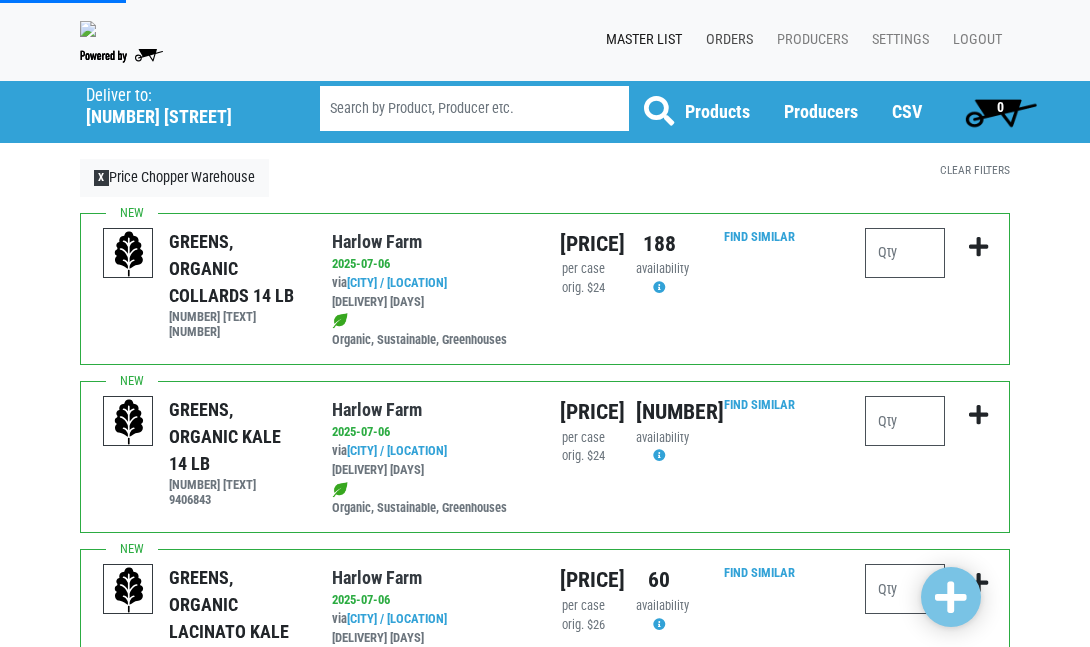 click on "Orders" at bounding box center [725, 40] 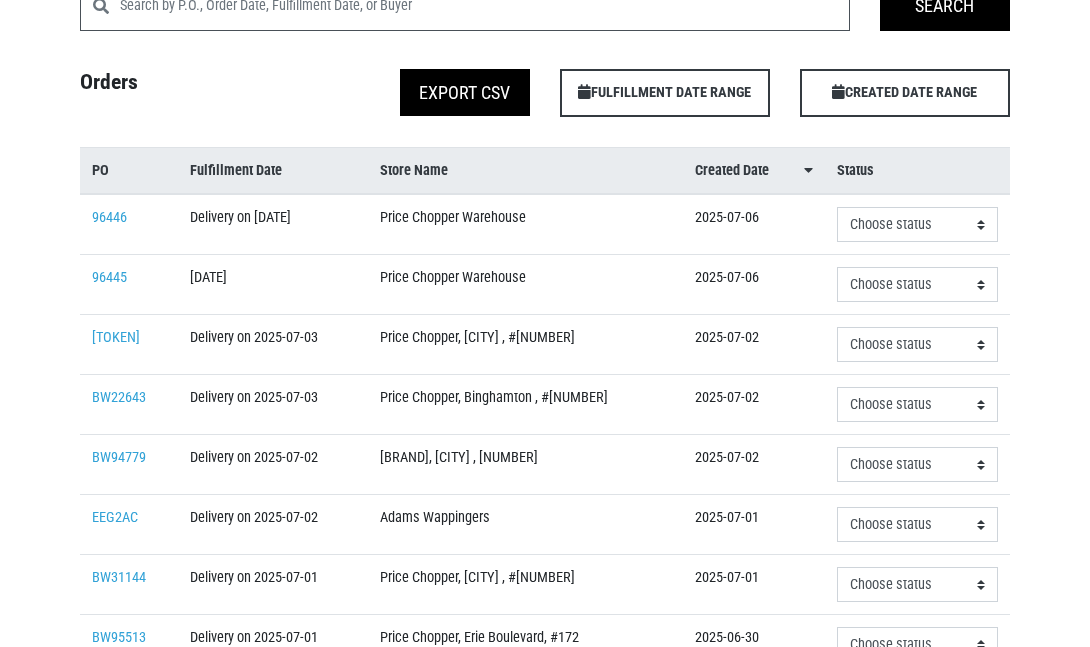 scroll, scrollTop: 126, scrollLeft: 0, axis: vertical 